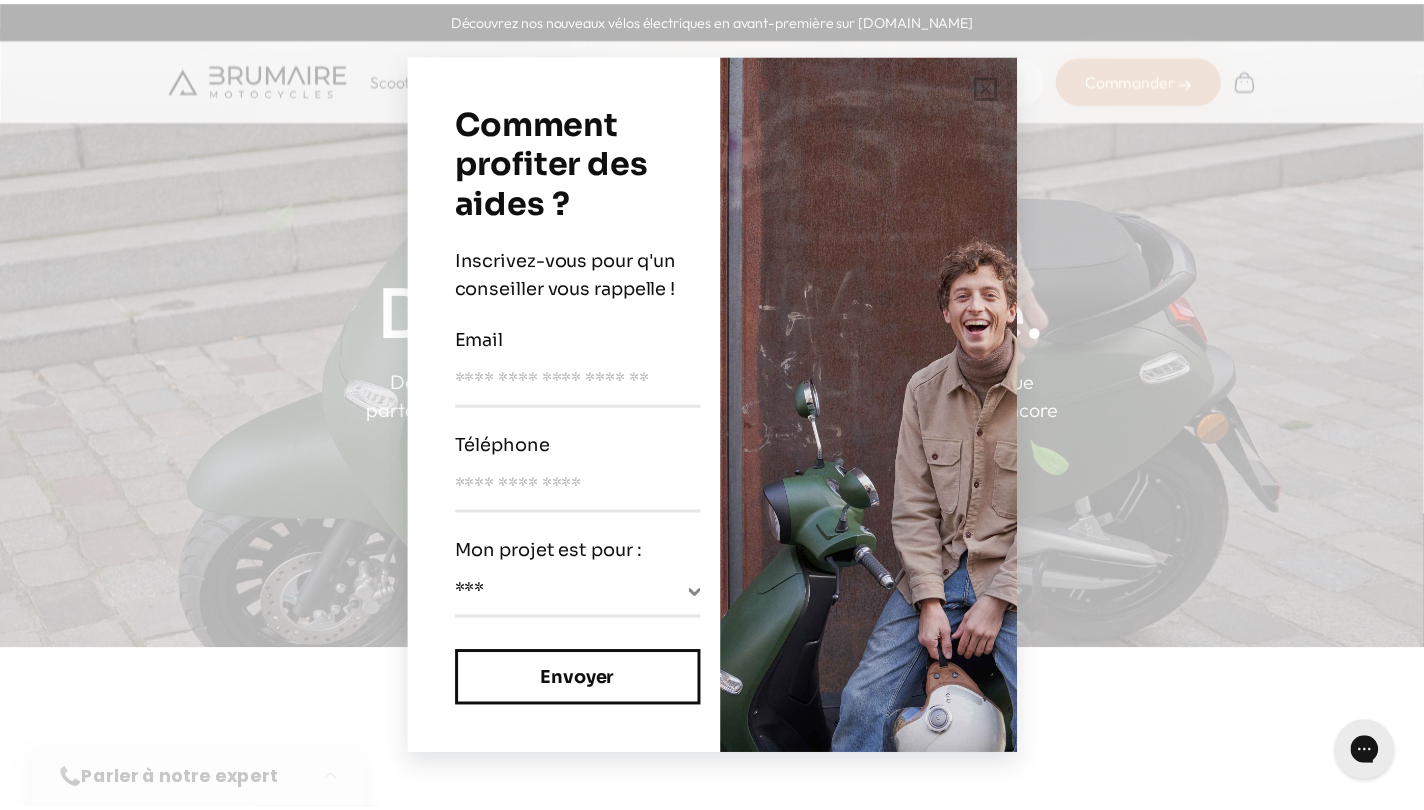 scroll, scrollTop: 0, scrollLeft: 0, axis: both 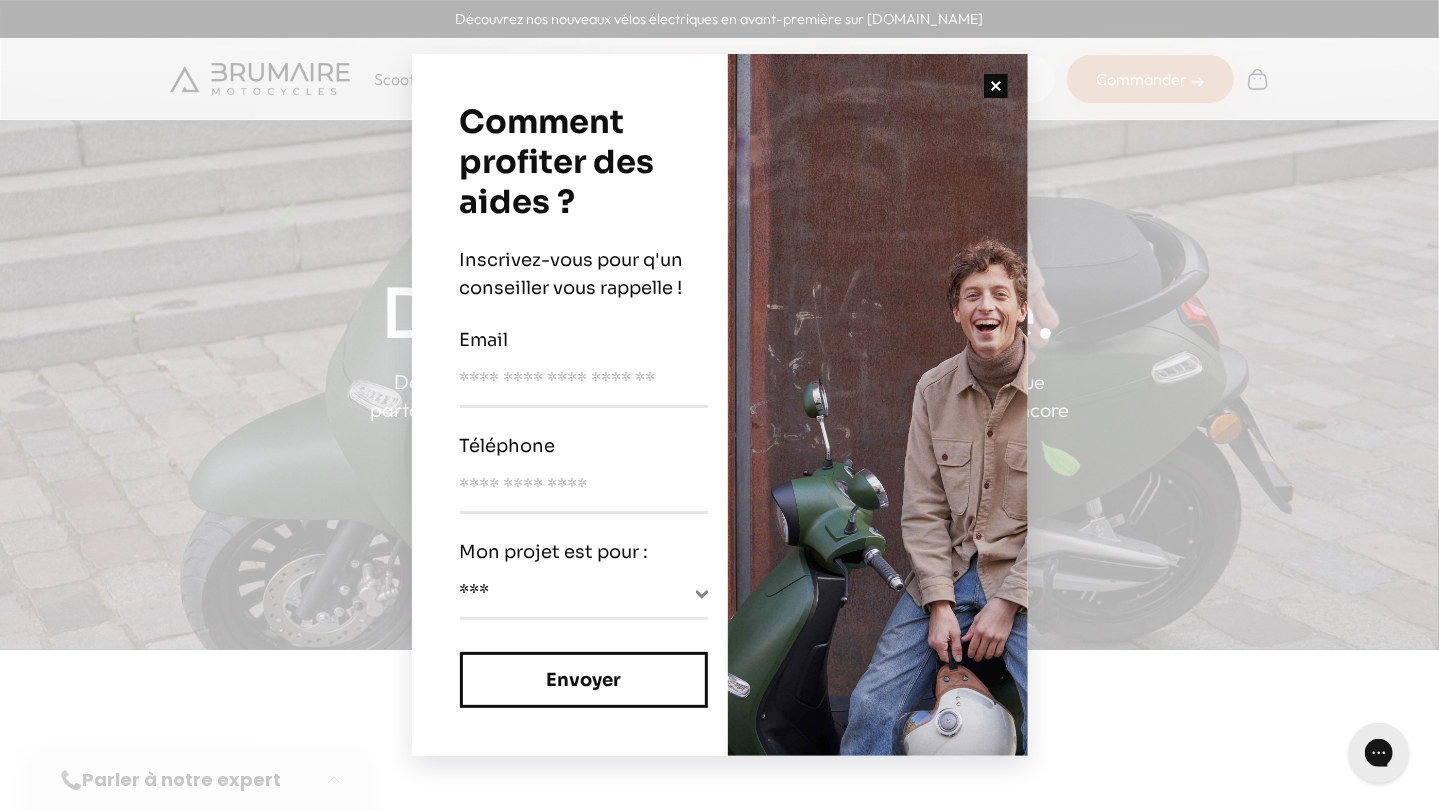 click at bounding box center [996, 86] 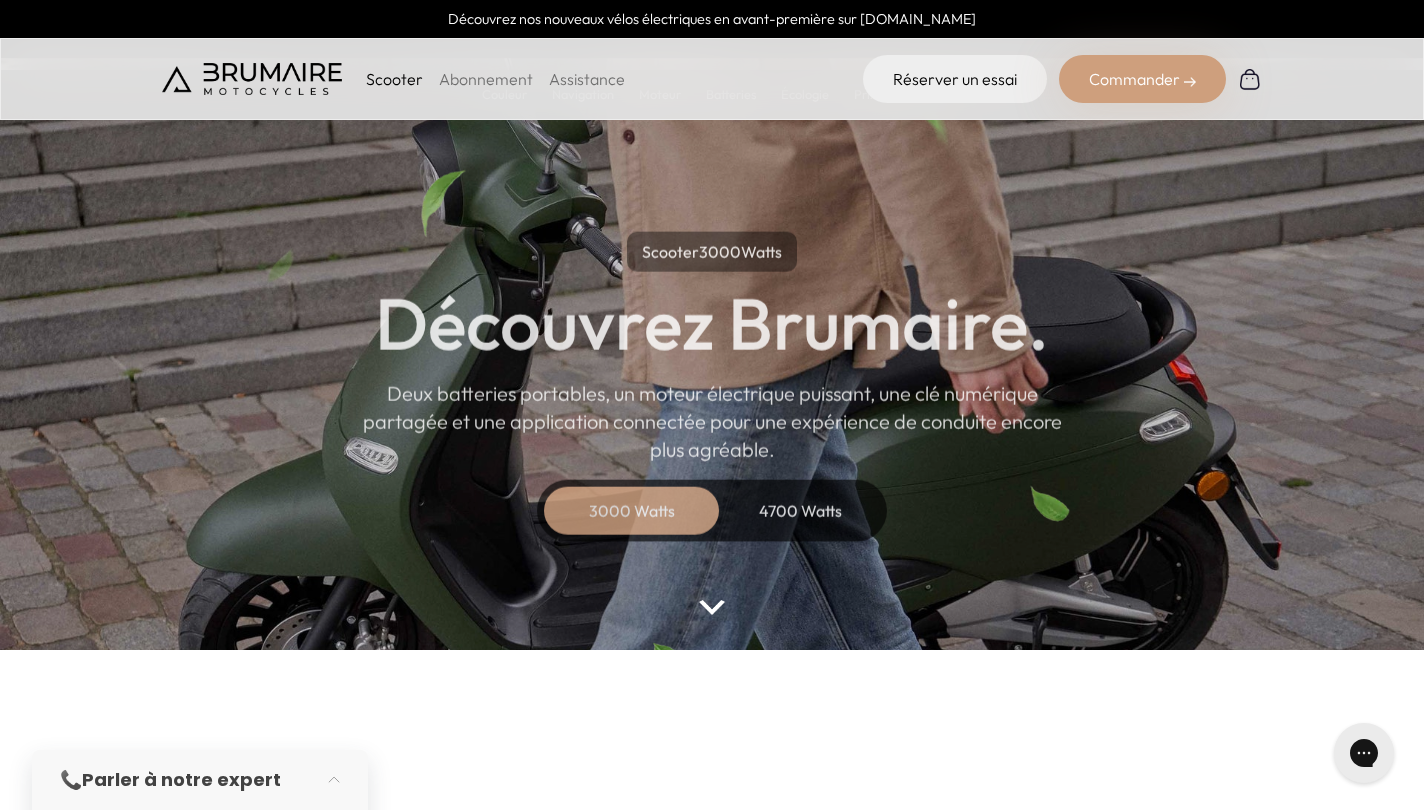 scroll, scrollTop: 198, scrollLeft: 0, axis: vertical 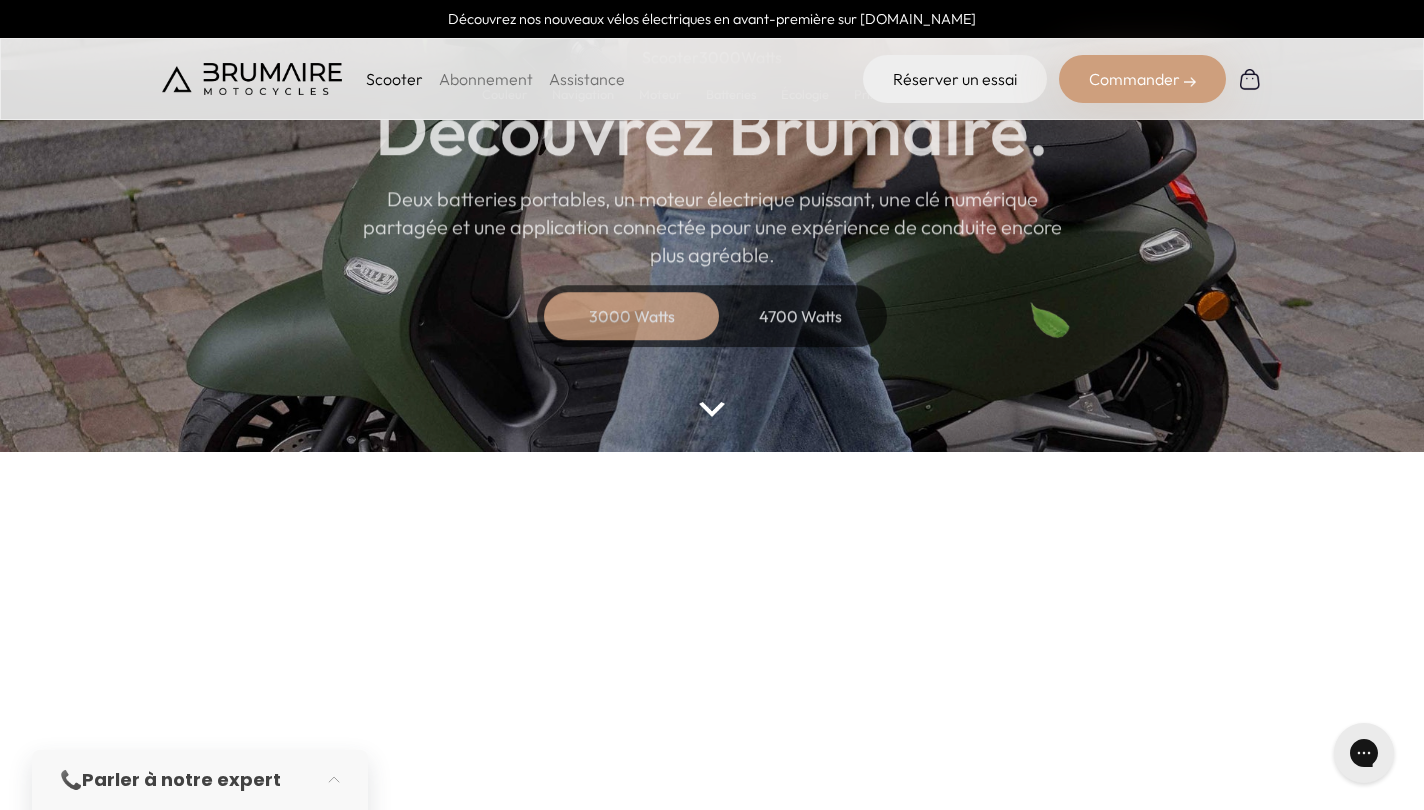 drag, startPoint x: 545, startPoint y: 357, endPoint x: 771, endPoint y: 310, distance: 230.83543 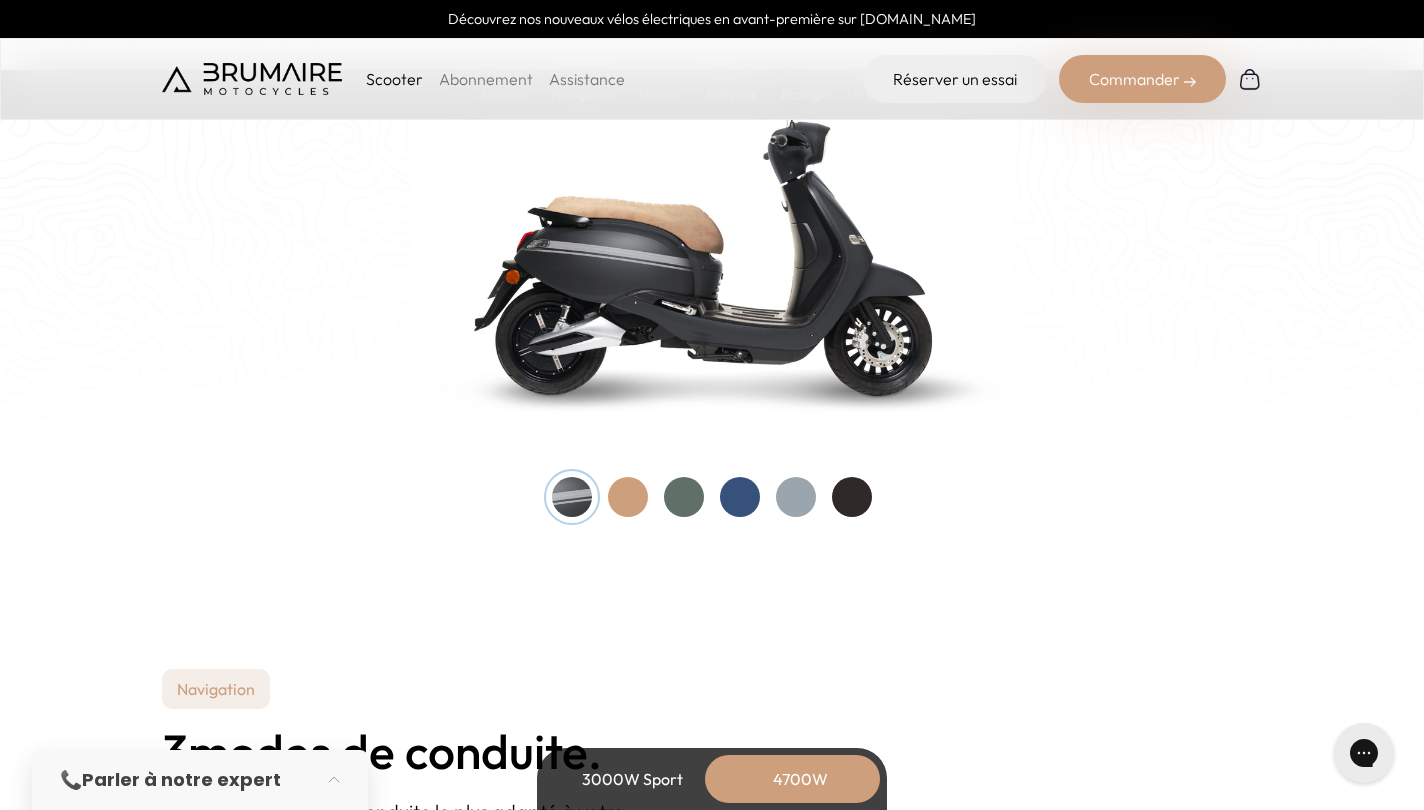 scroll, scrollTop: 2127, scrollLeft: 0, axis: vertical 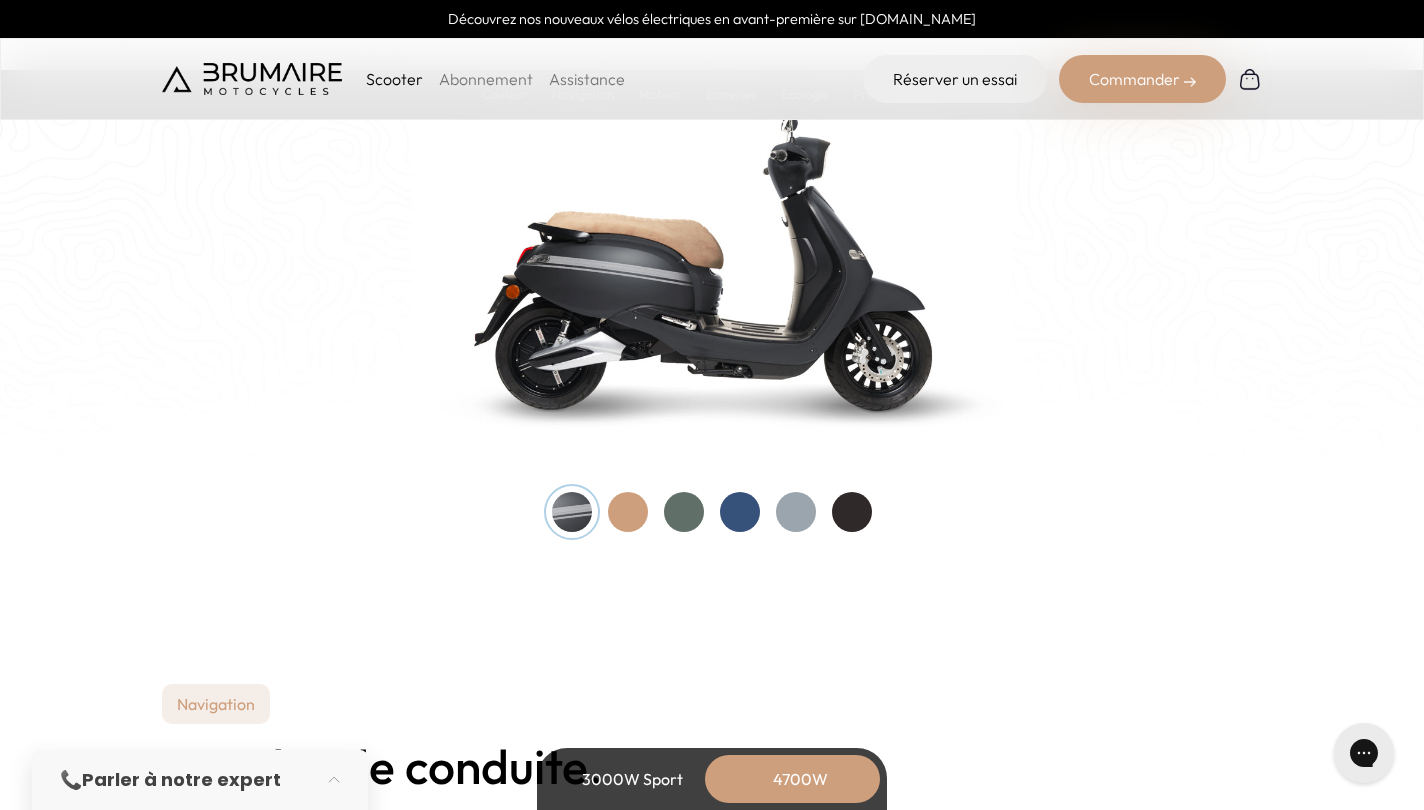 click at bounding box center [628, 512] 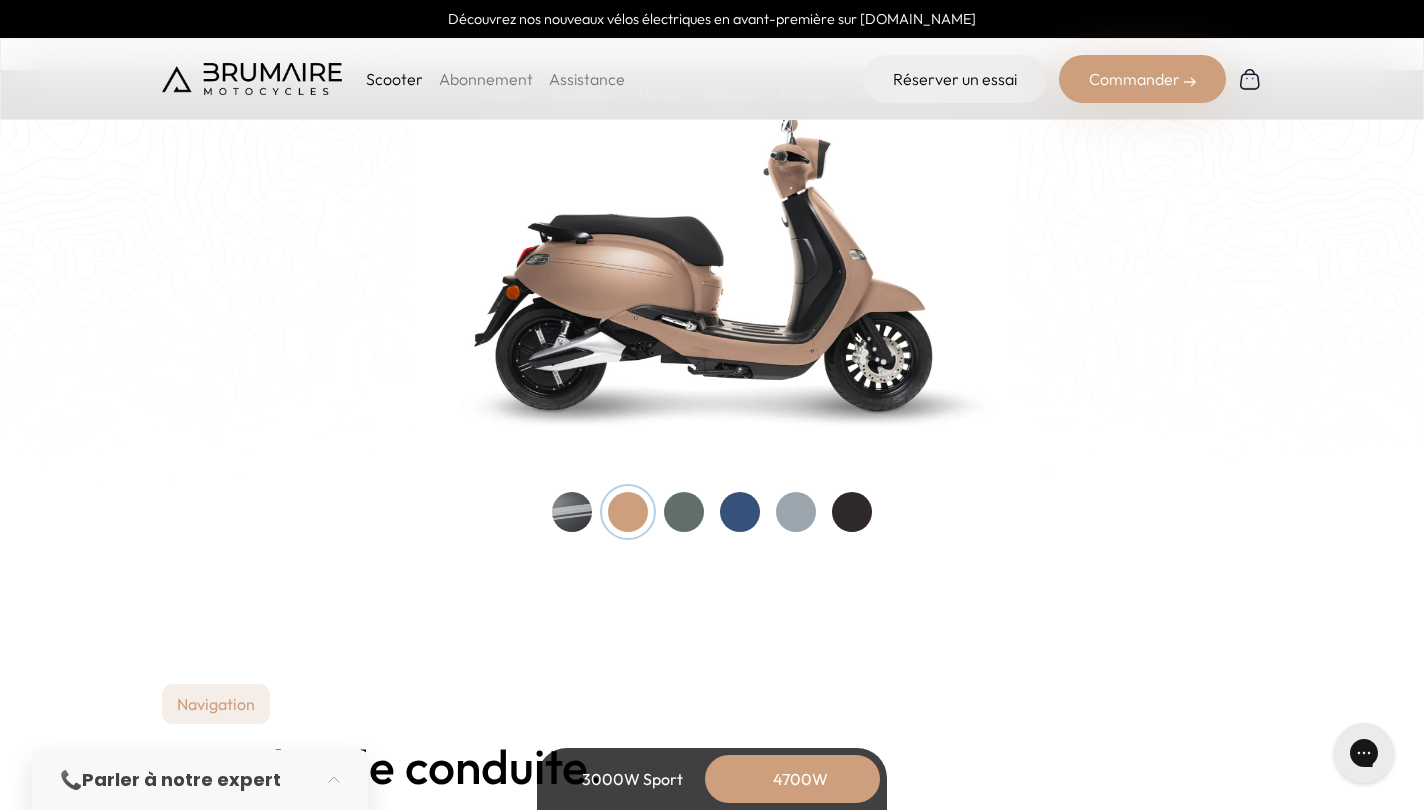 click at bounding box center (684, 512) 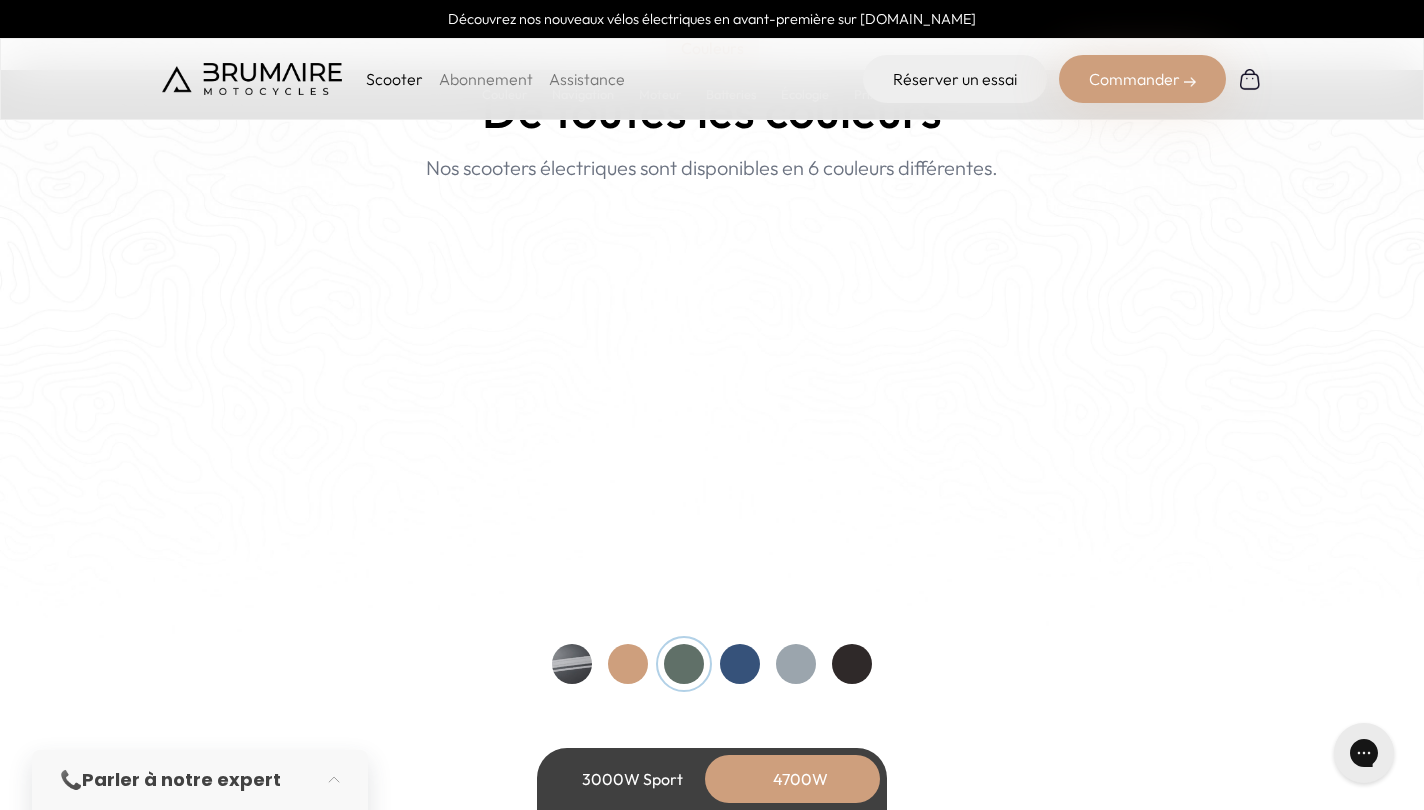 scroll, scrollTop: 1976, scrollLeft: 0, axis: vertical 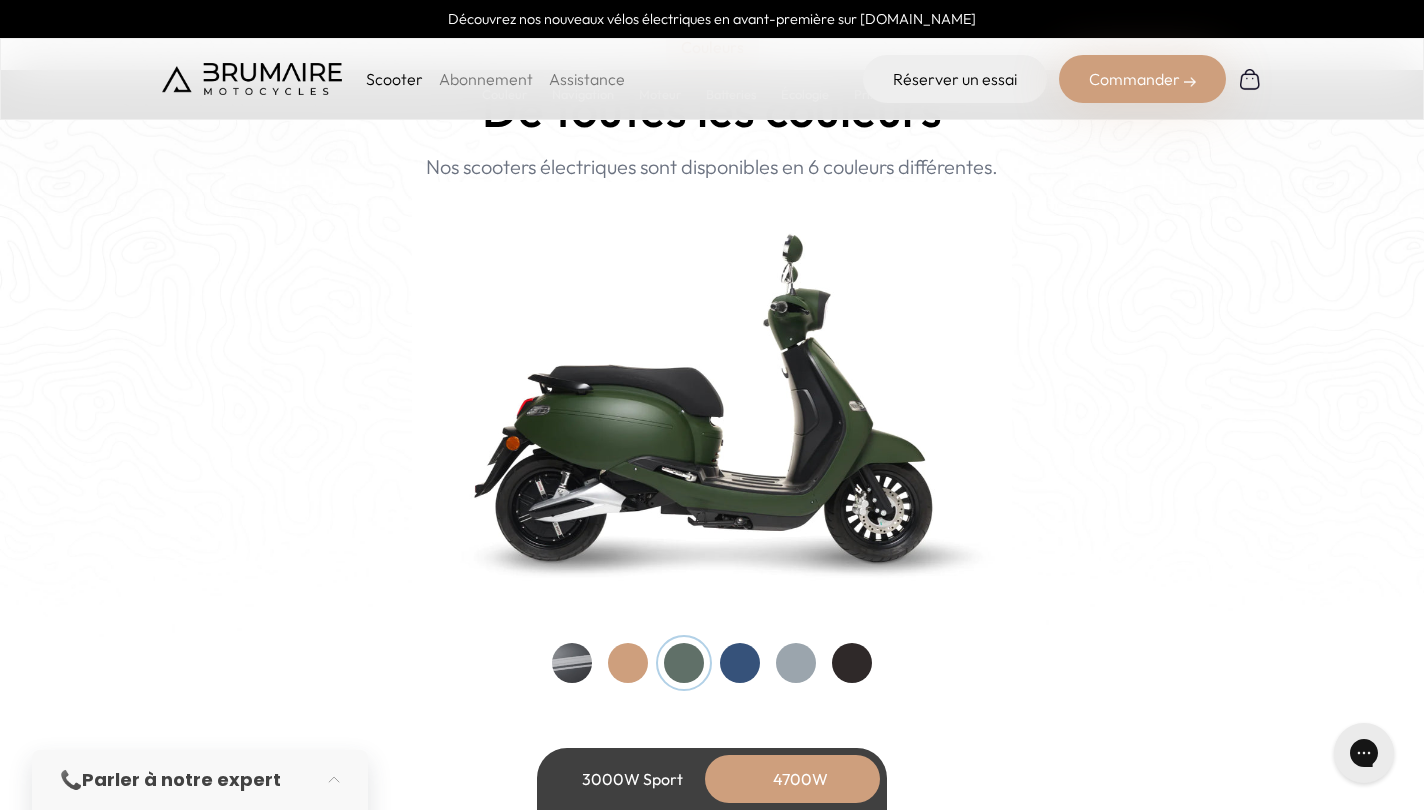 click at bounding box center [712, 663] 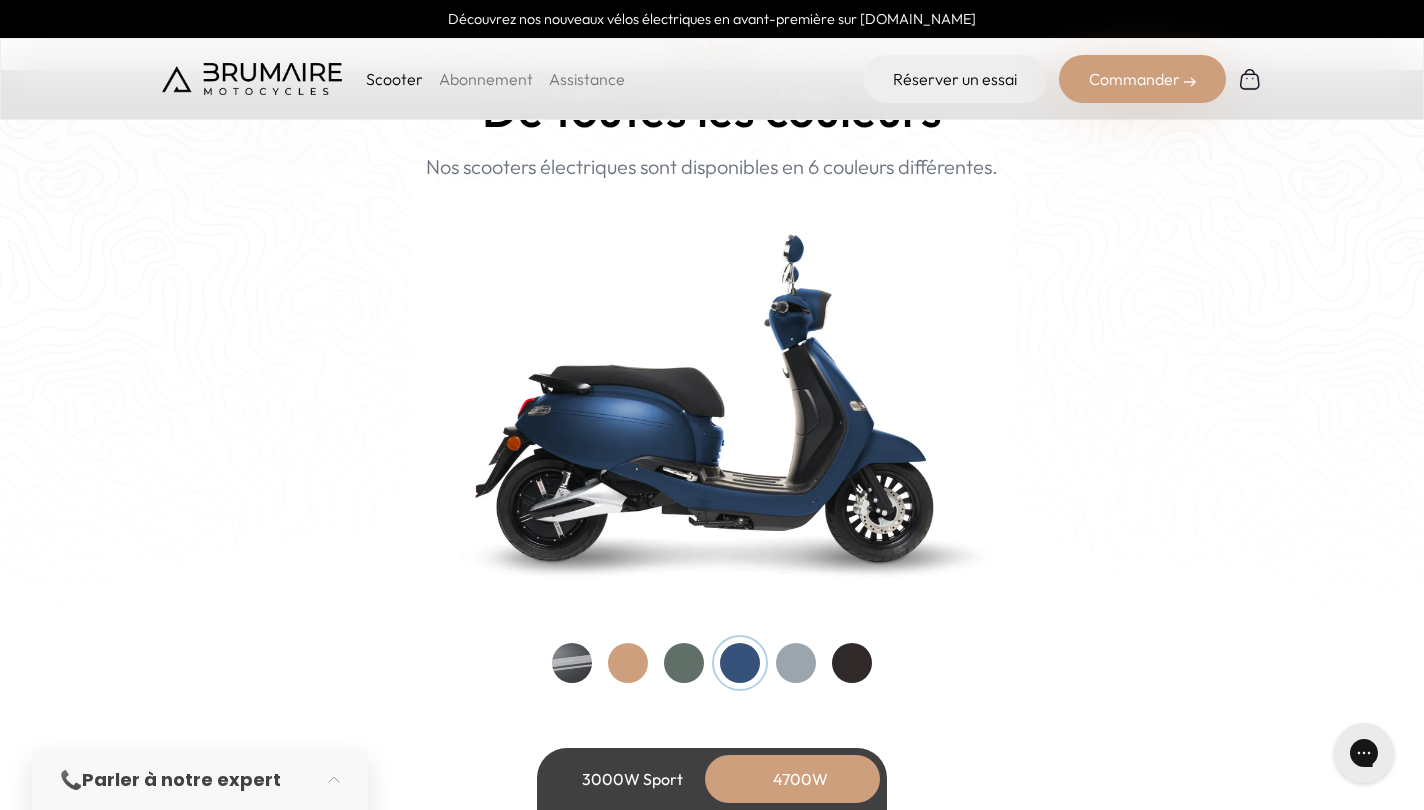 click at bounding box center (796, 663) 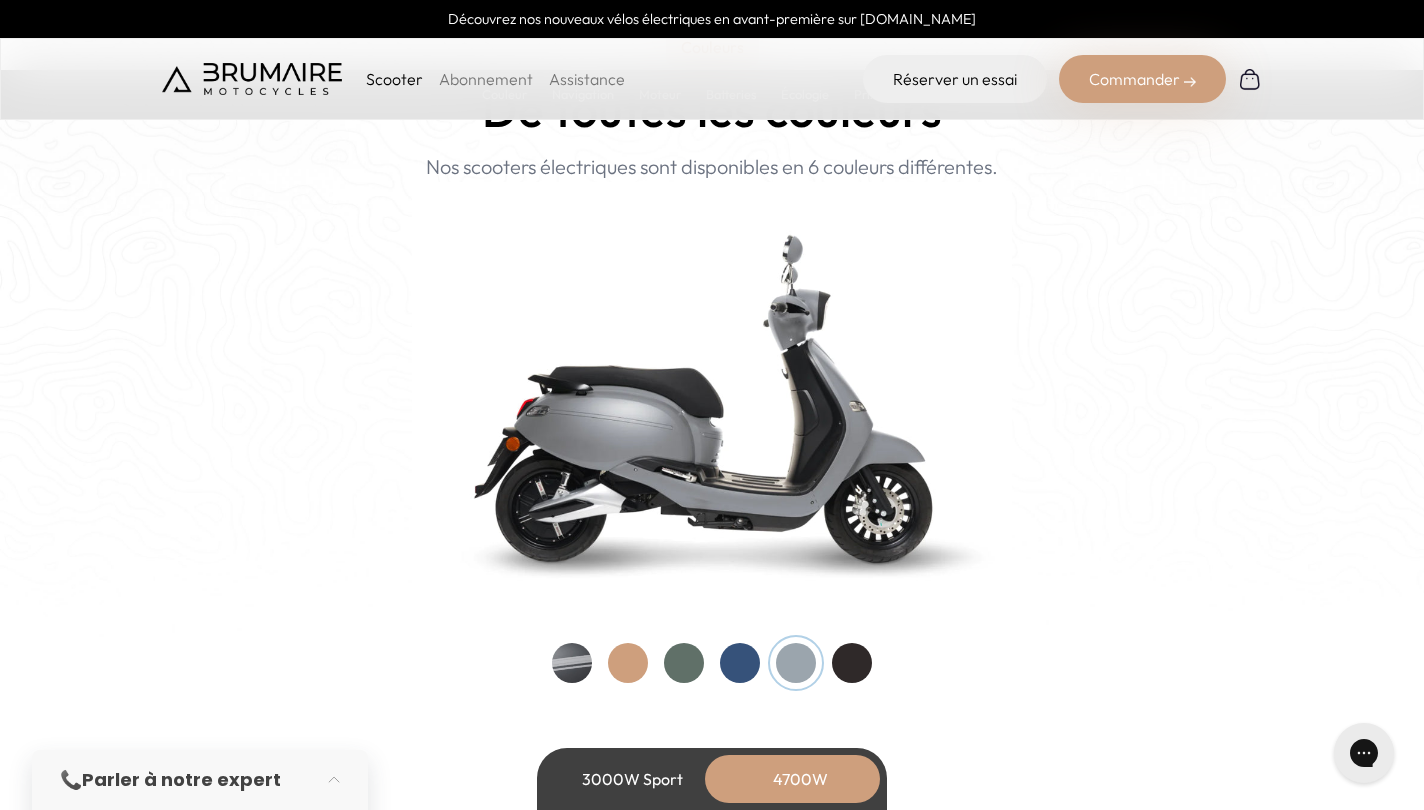 click at bounding box center [852, 663] 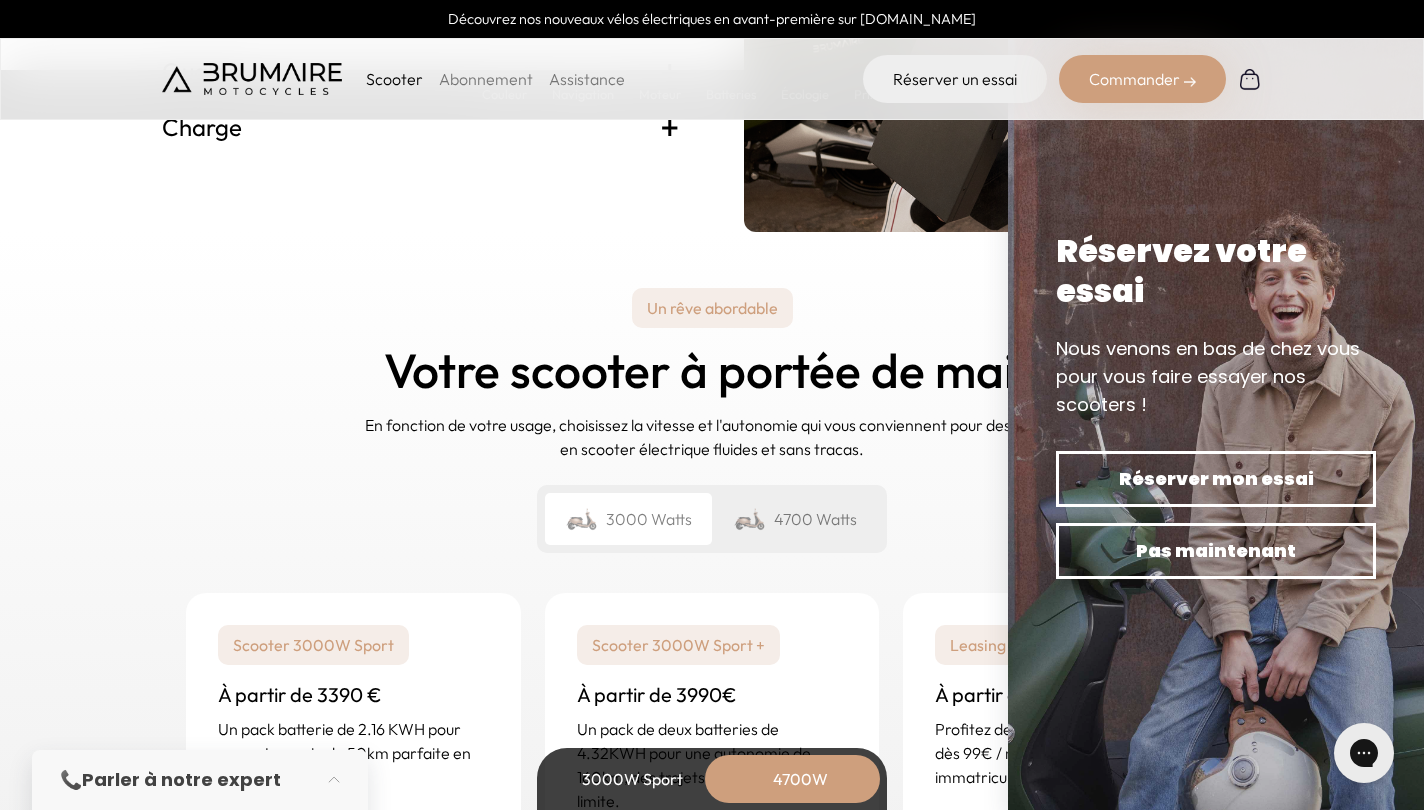 scroll, scrollTop: 4789, scrollLeft: 0, axis: vertical 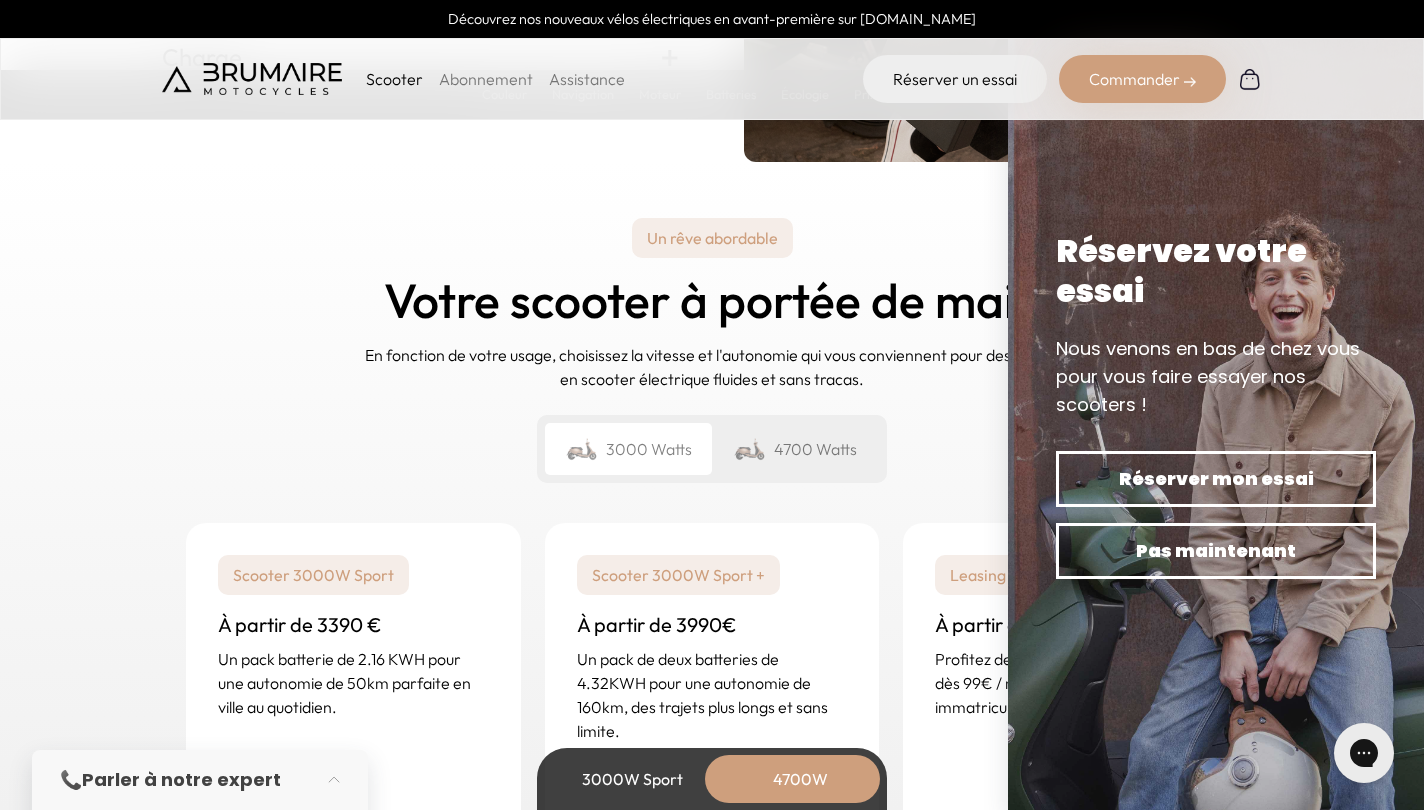 click on "4700 Watts" at bounding box center [795, 449] 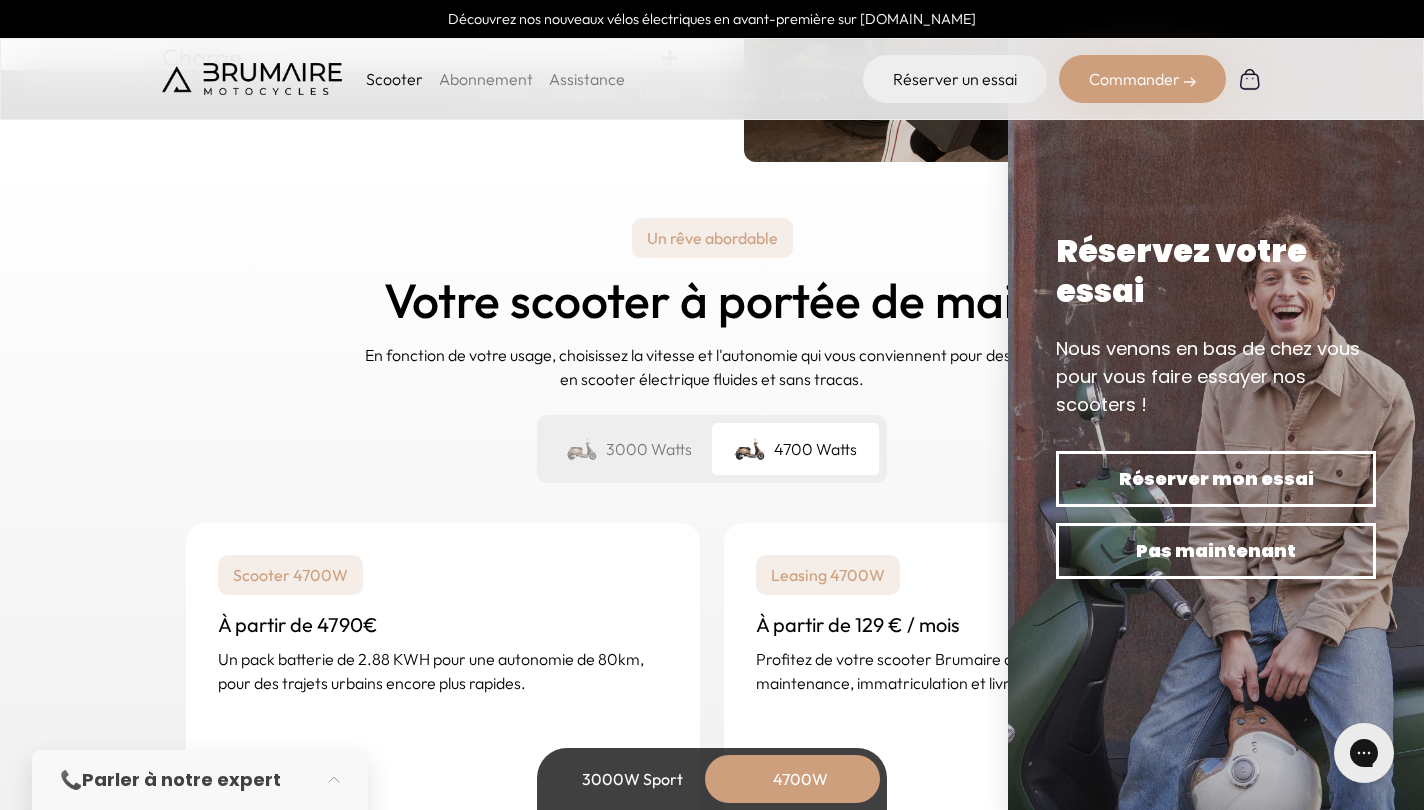 click on "3000 Watts" at bounding box center (628, 449) 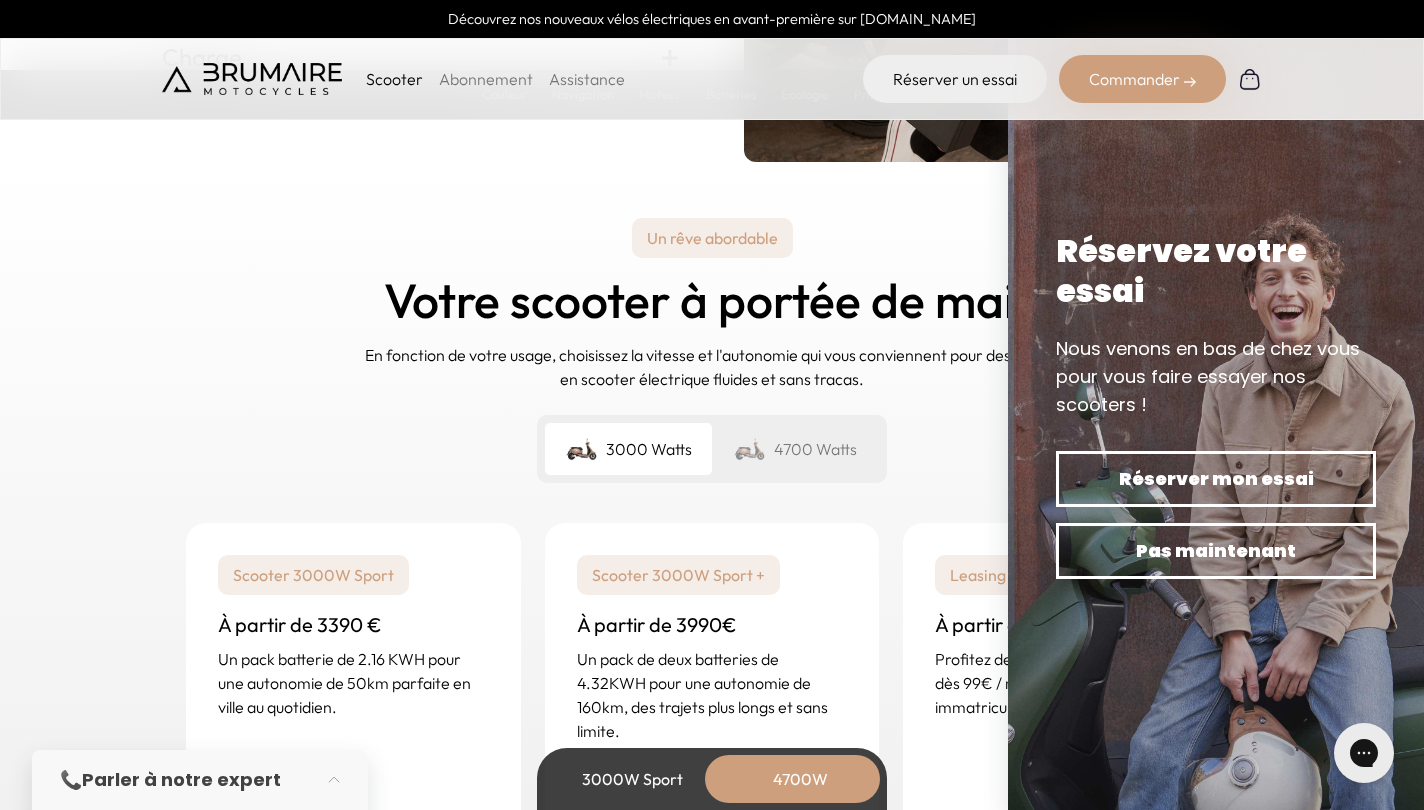 click on "4700 Watts" at bounding box center [795, 449] 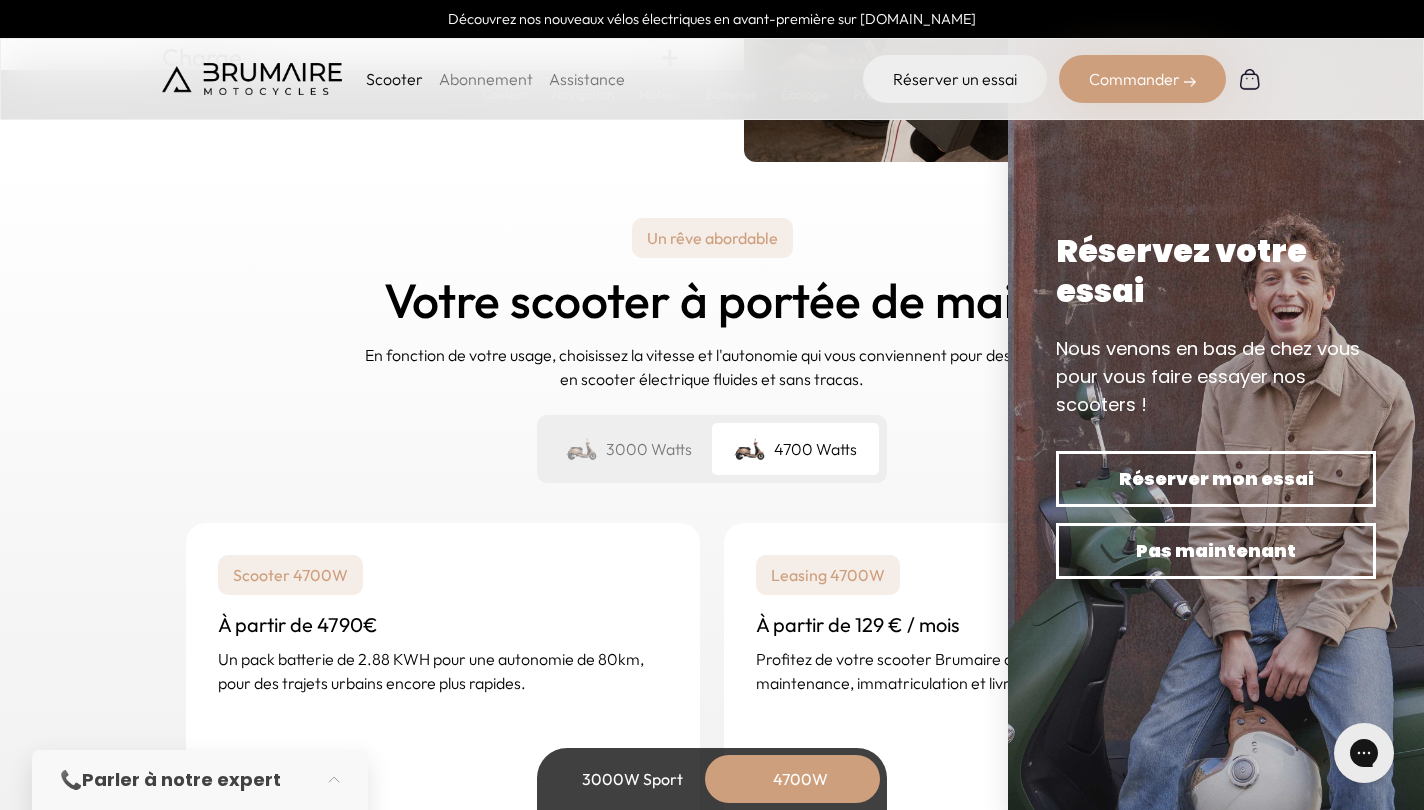 click at bounding box center [582, 449] 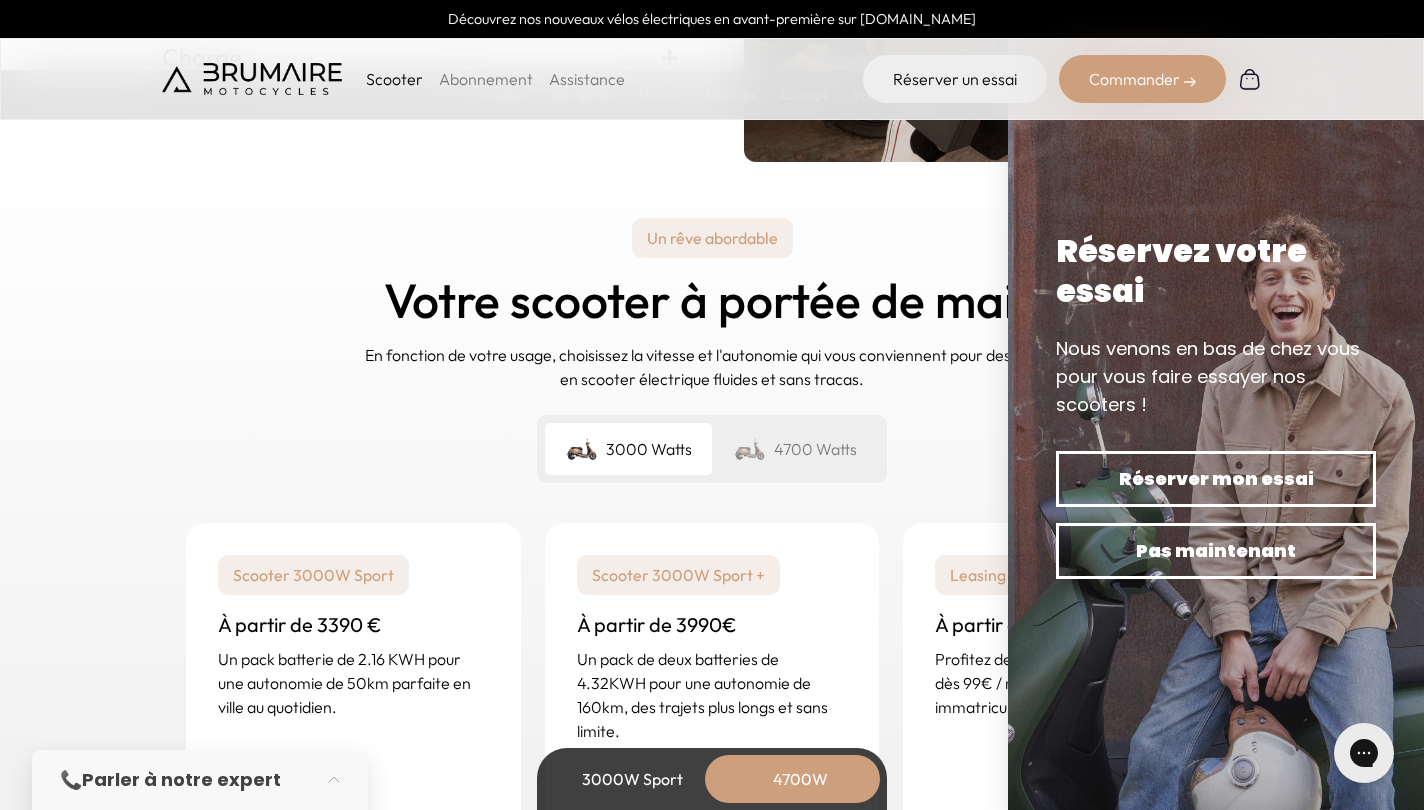 click on "4700 Watts" at bounding box center (795, 449) 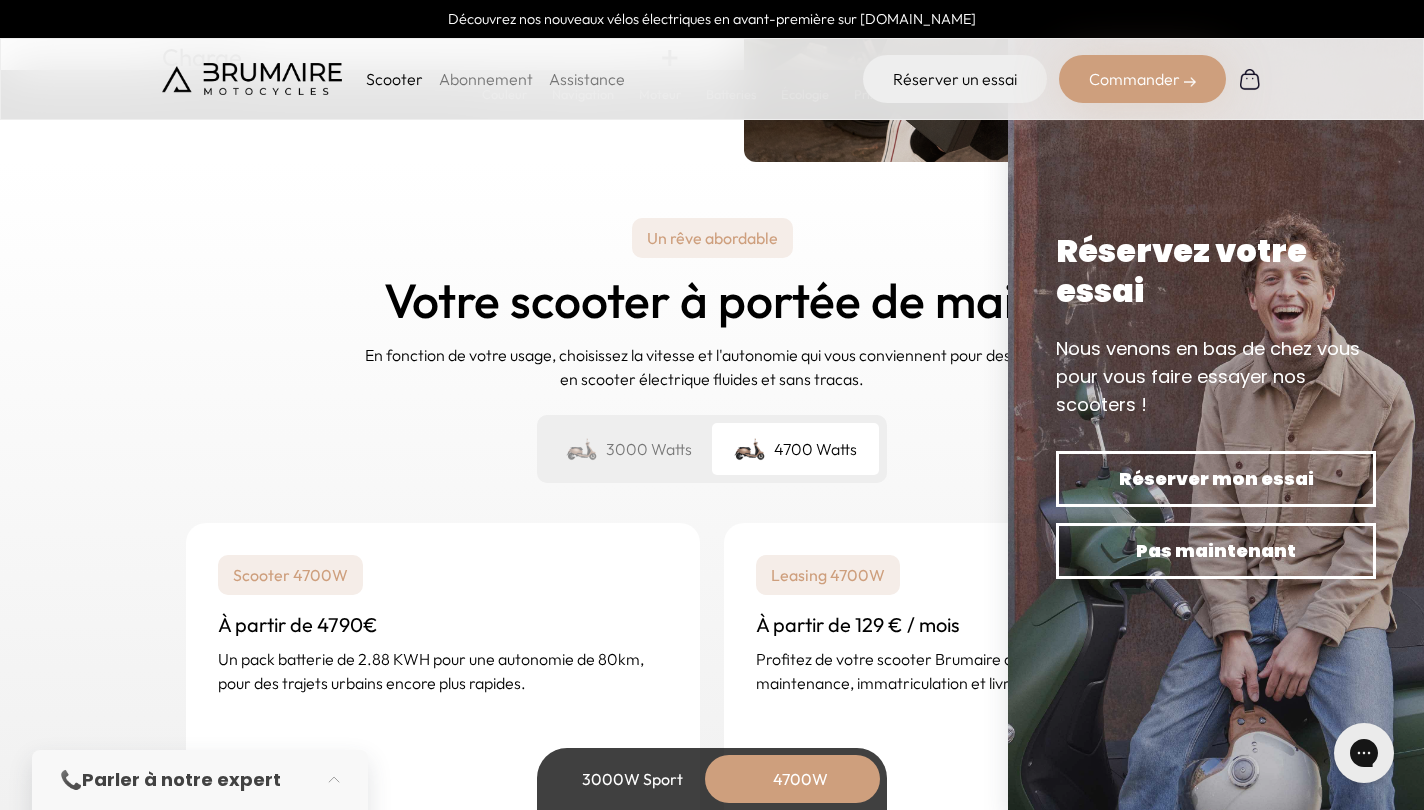 click on "3000 Watts" at bounding box center [628, 449] 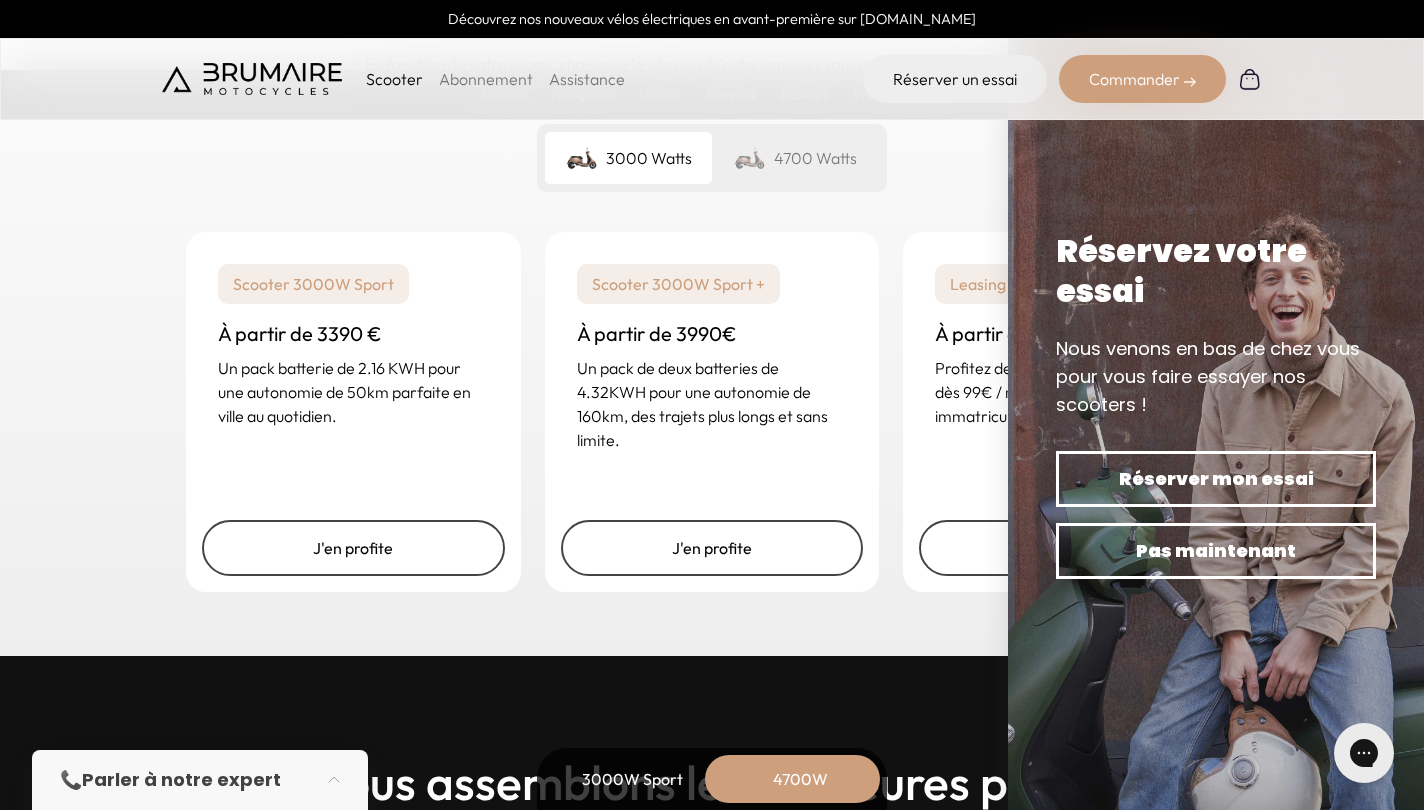 scroll, scrollTop: 5081, scrollLeft: 0, axis: vertical 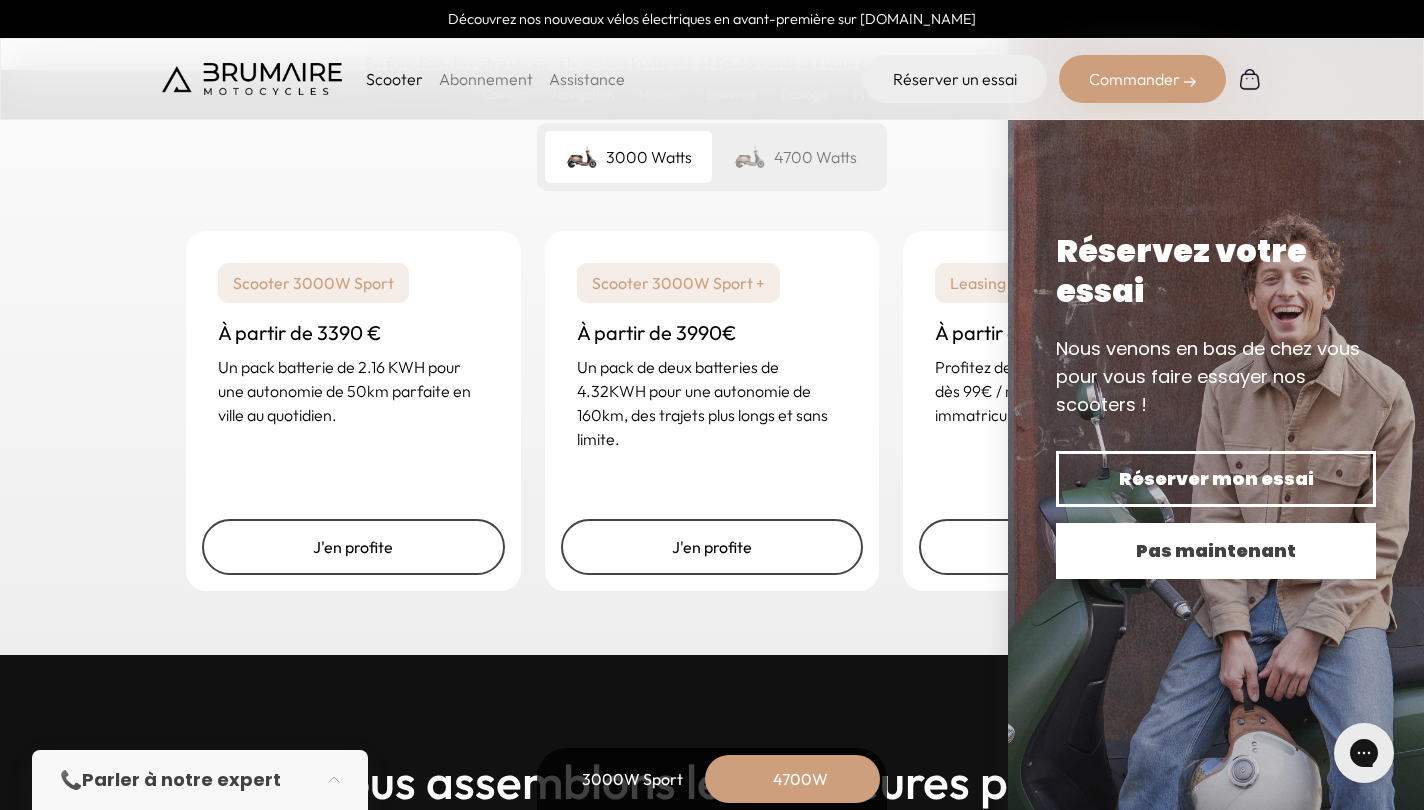 click on "Pas maintenant" at bounding box center [1216, 551] 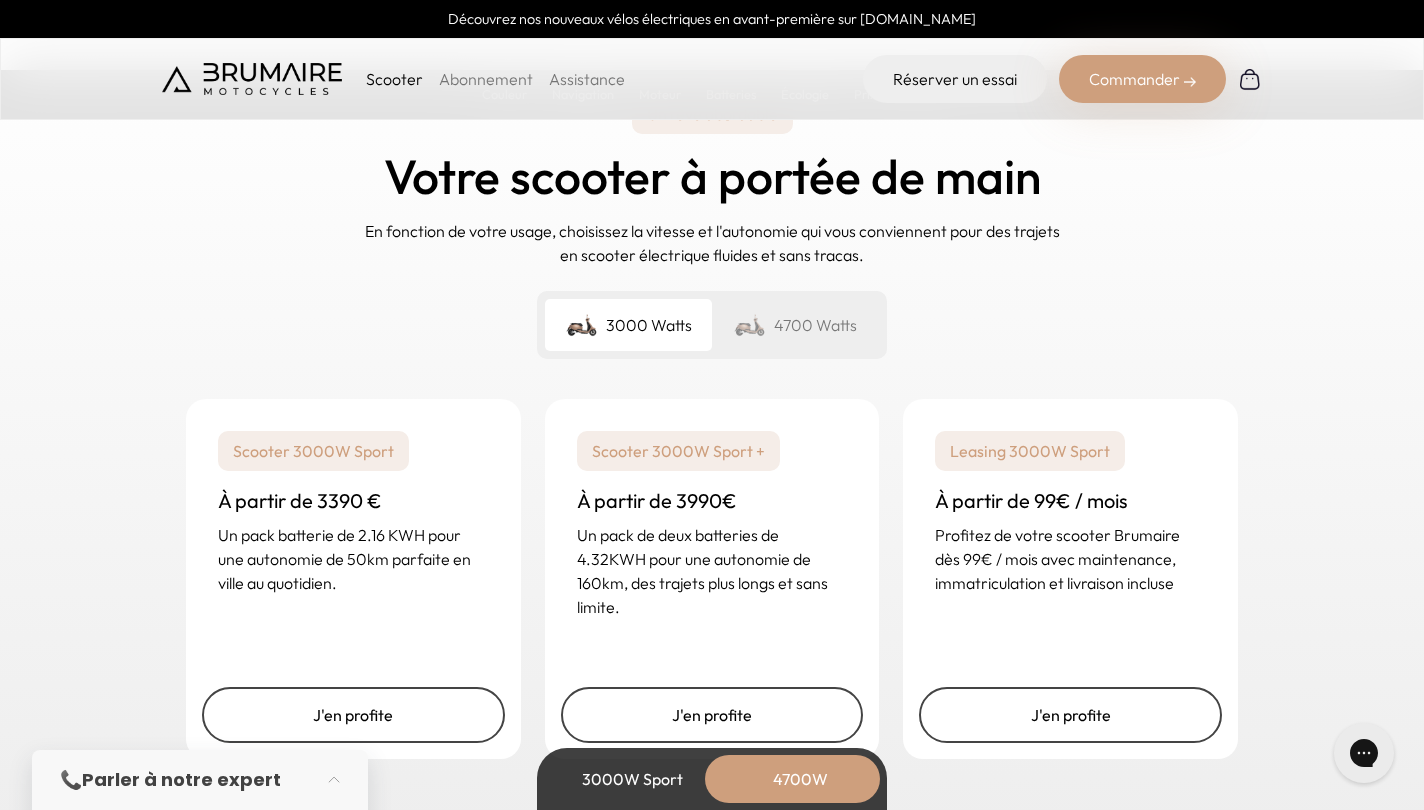 scroll, scrollTop: 4901, scrollLeft: 0, axis: vertical 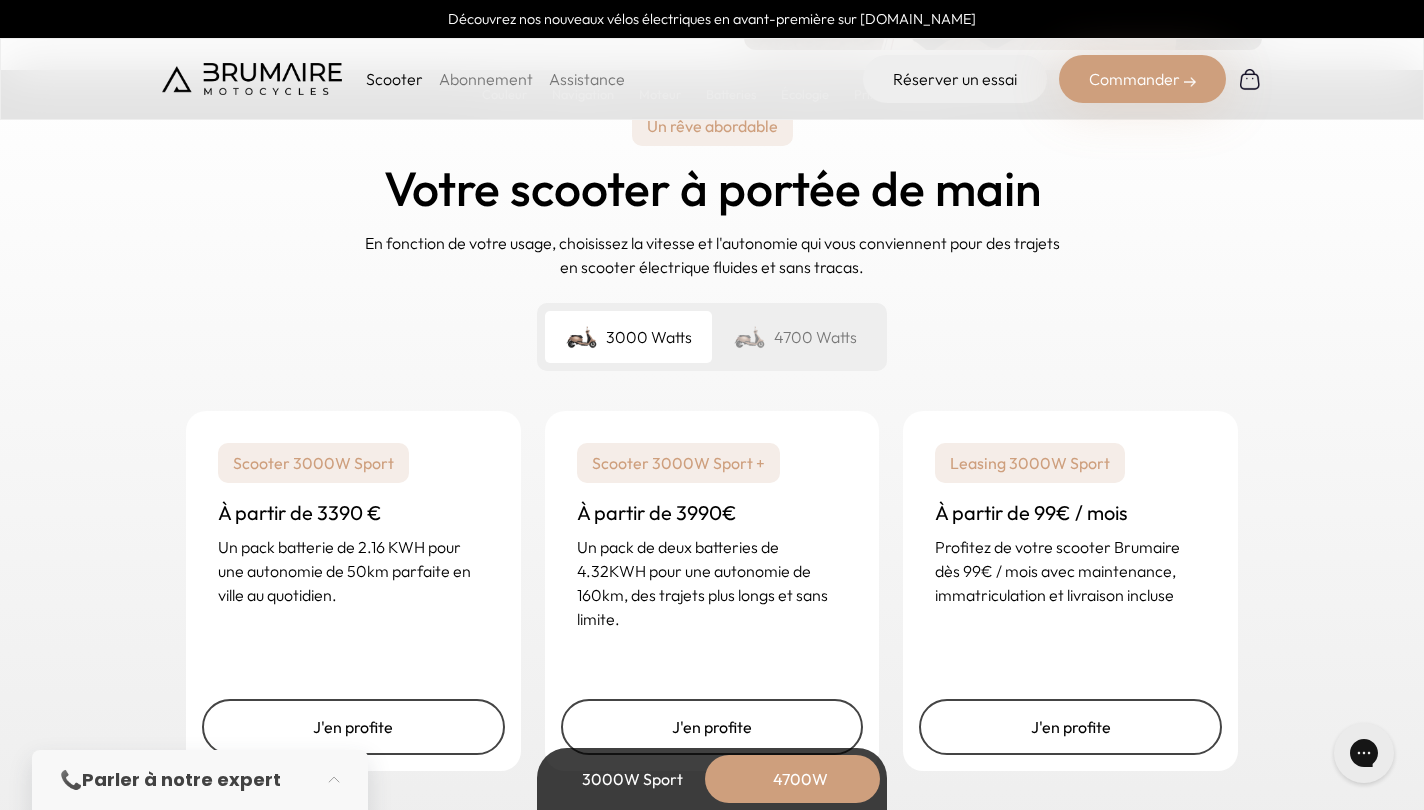 click on "4700 Watts" at bounding box center (795, 337) 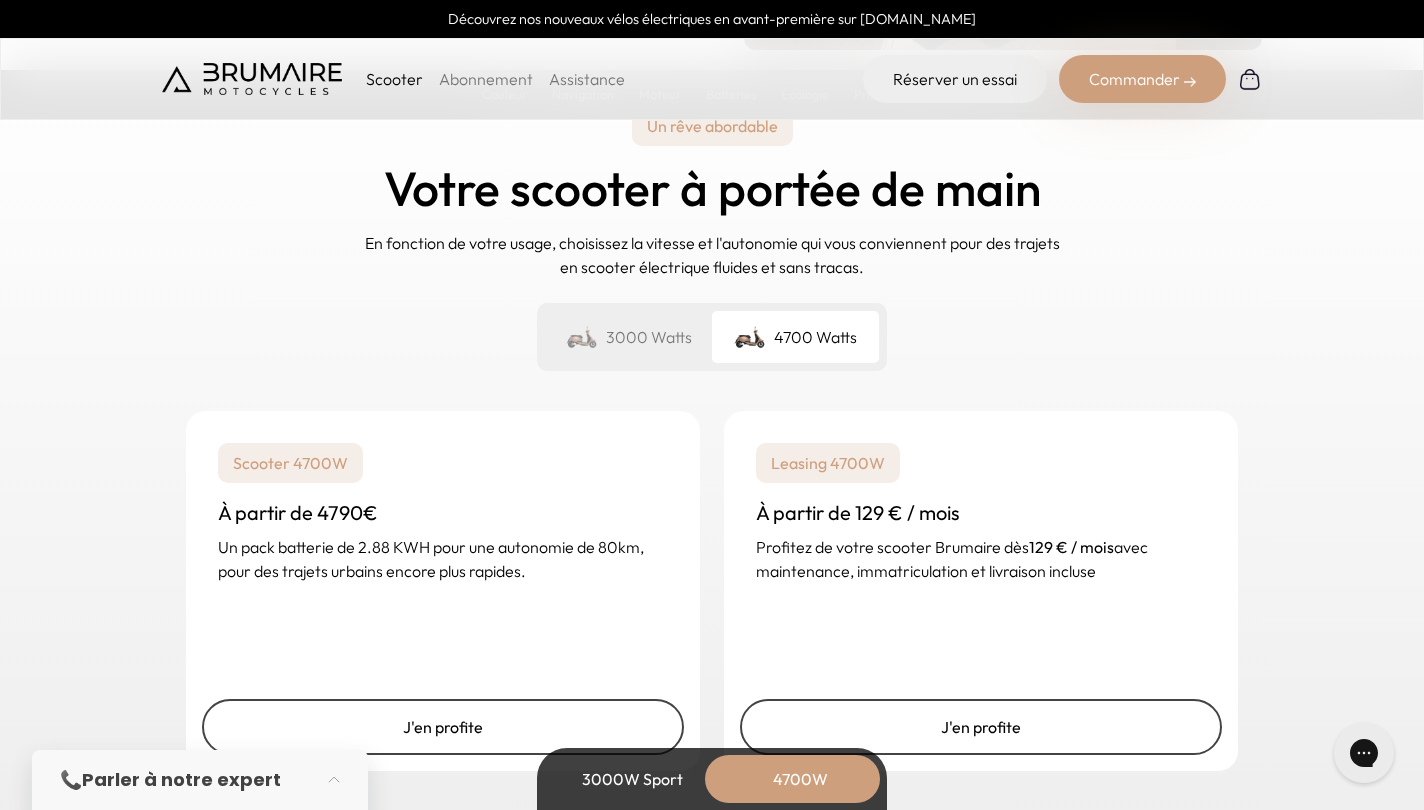 click on "3000 Watts" at bounding box center [628, 337] 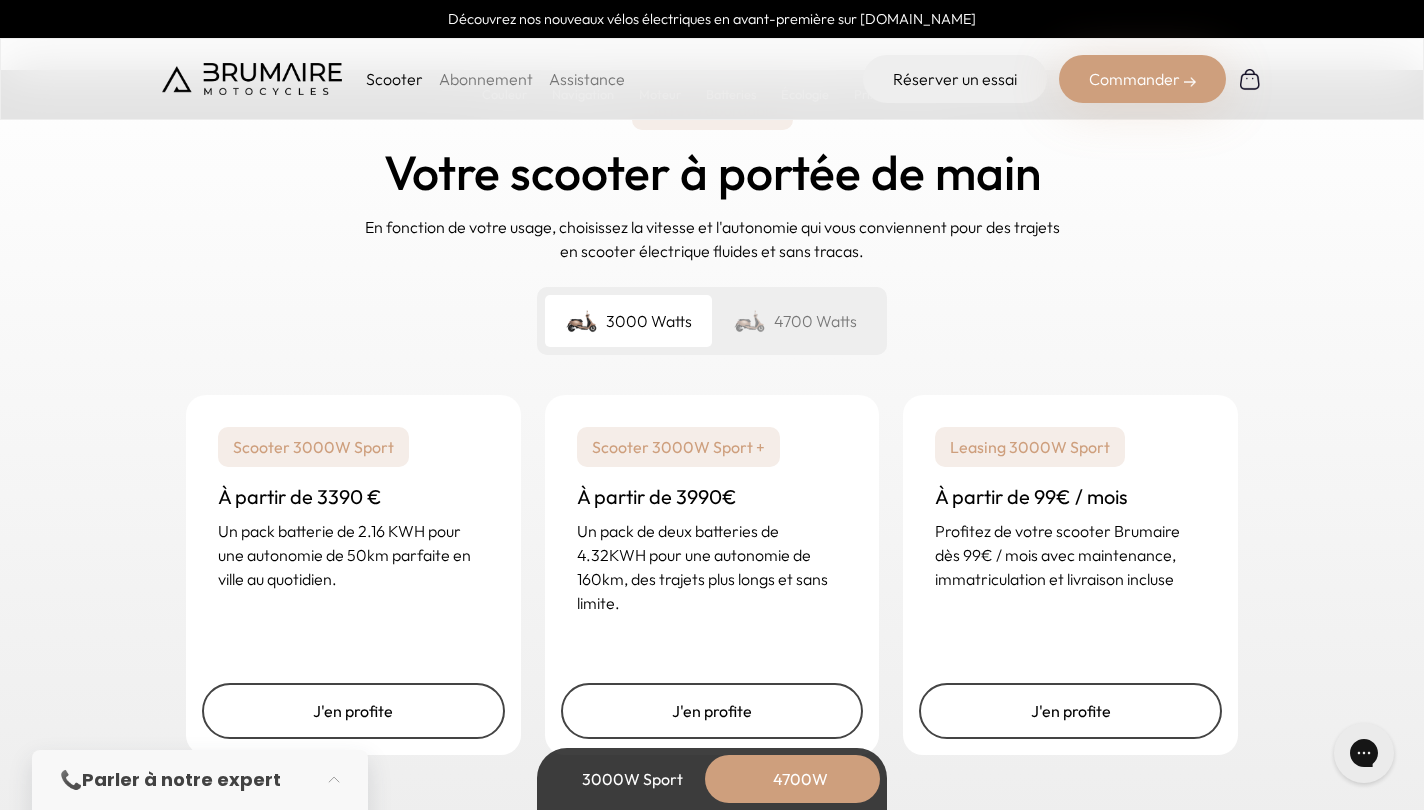 scroll, scrollTop: 4946, scrollLeft: 0, axis: vertical 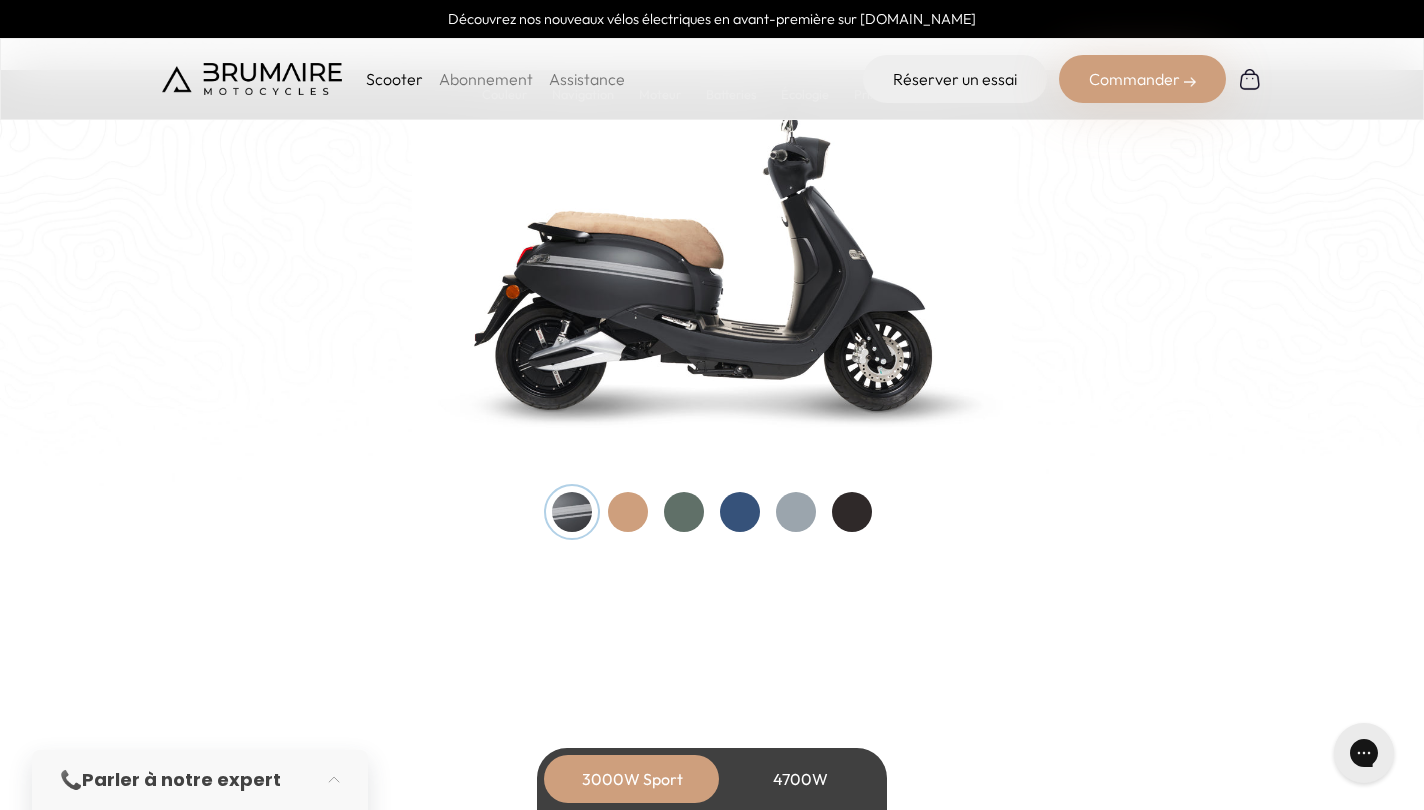 click at bounding box center (628, 512) 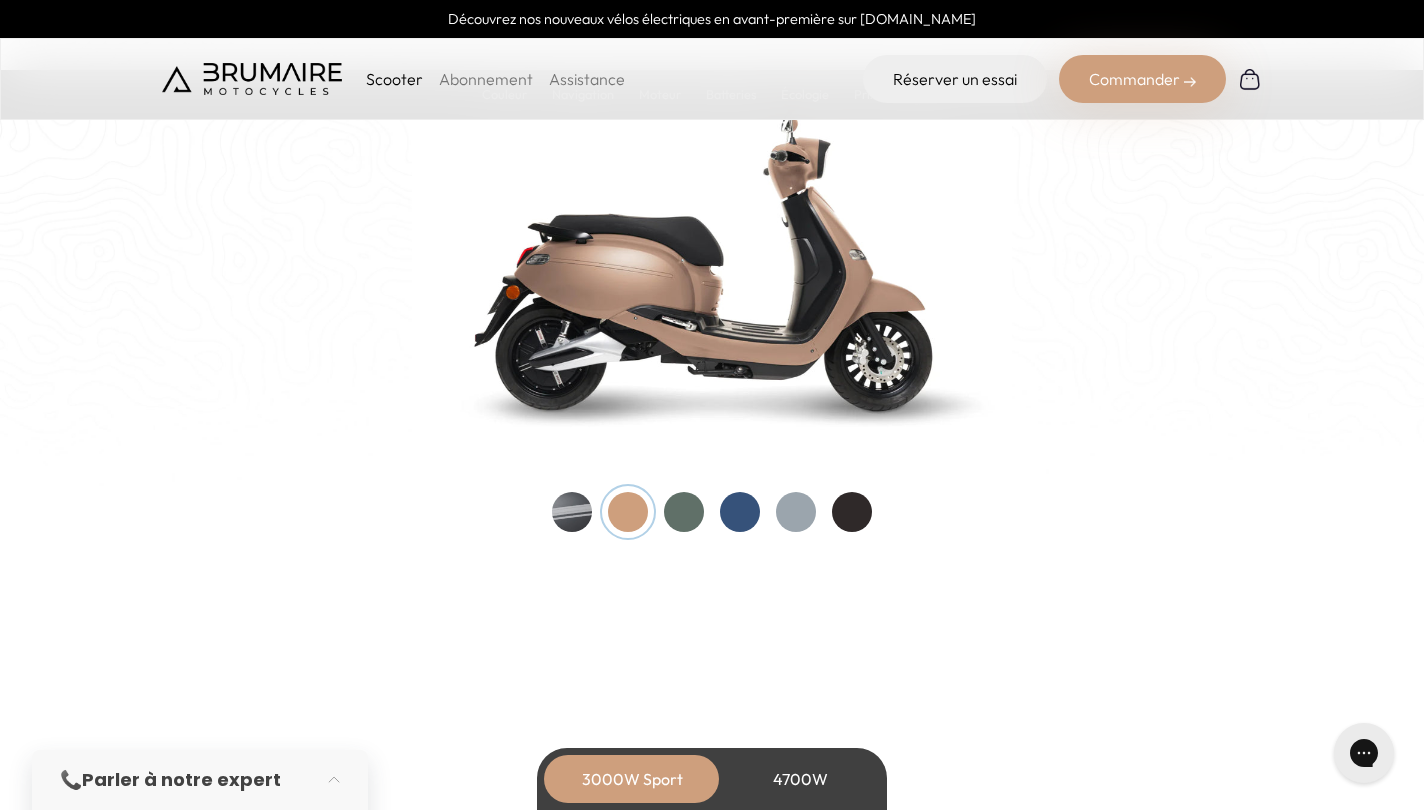 click at bounding box center [684, 512] 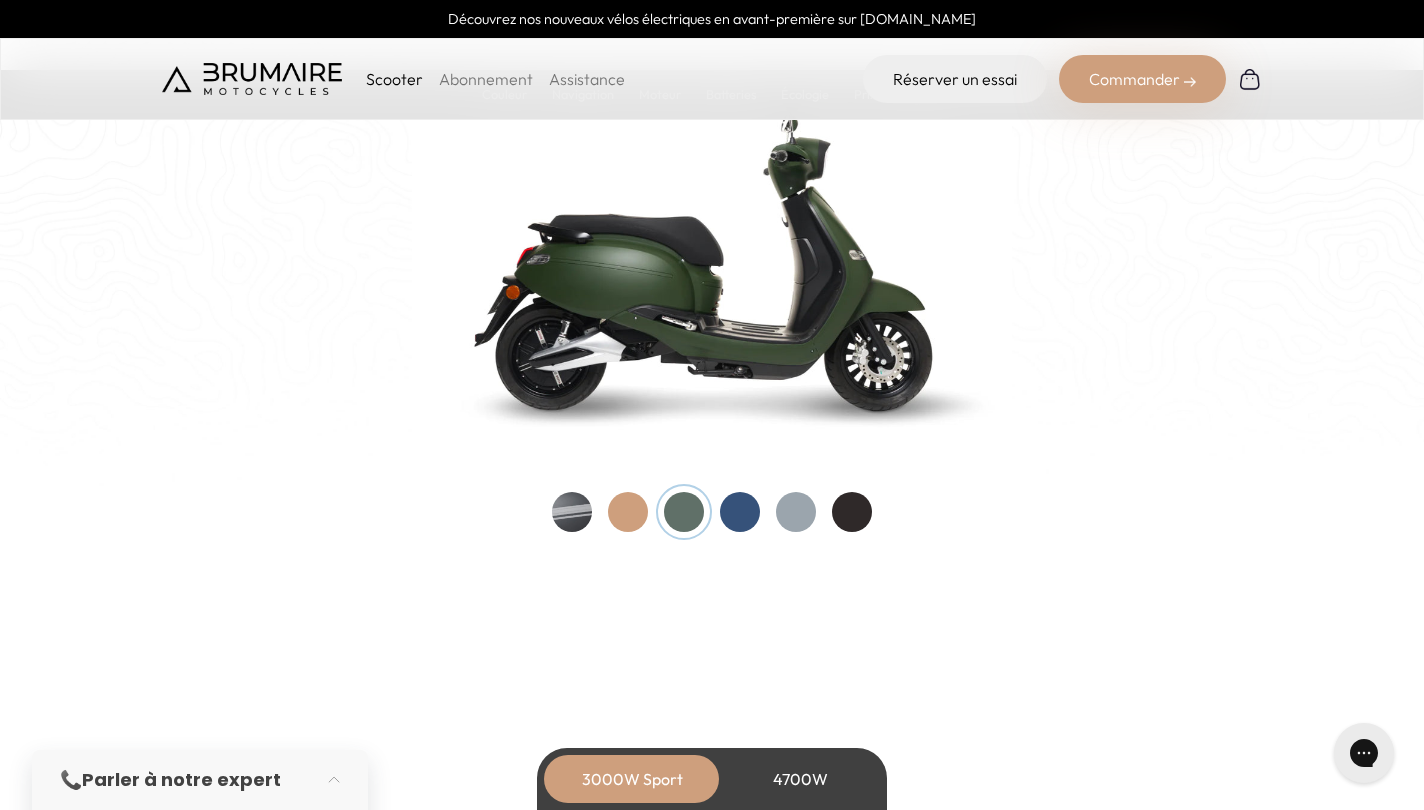 click at bounding box center (740, 512) 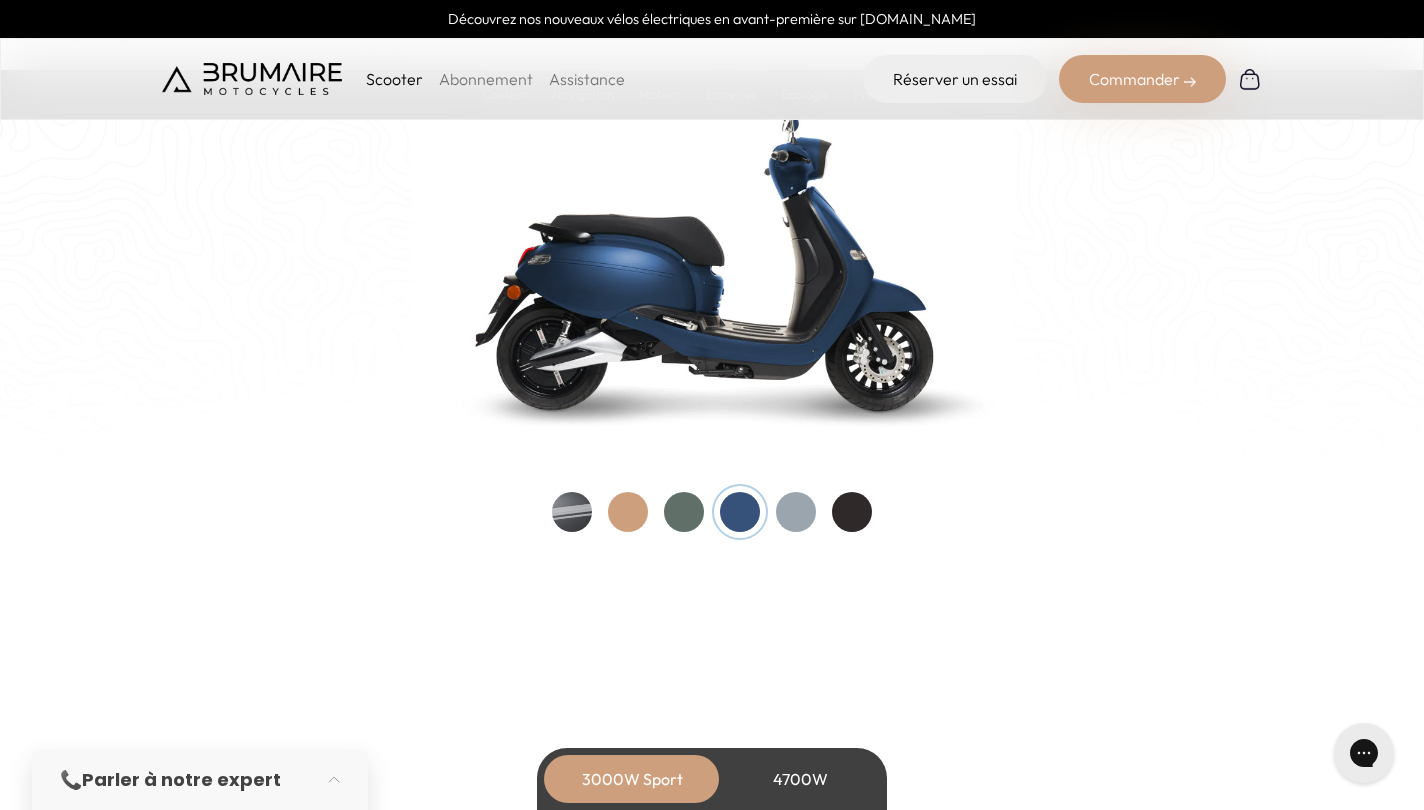 click at bounding box center [796, 512] 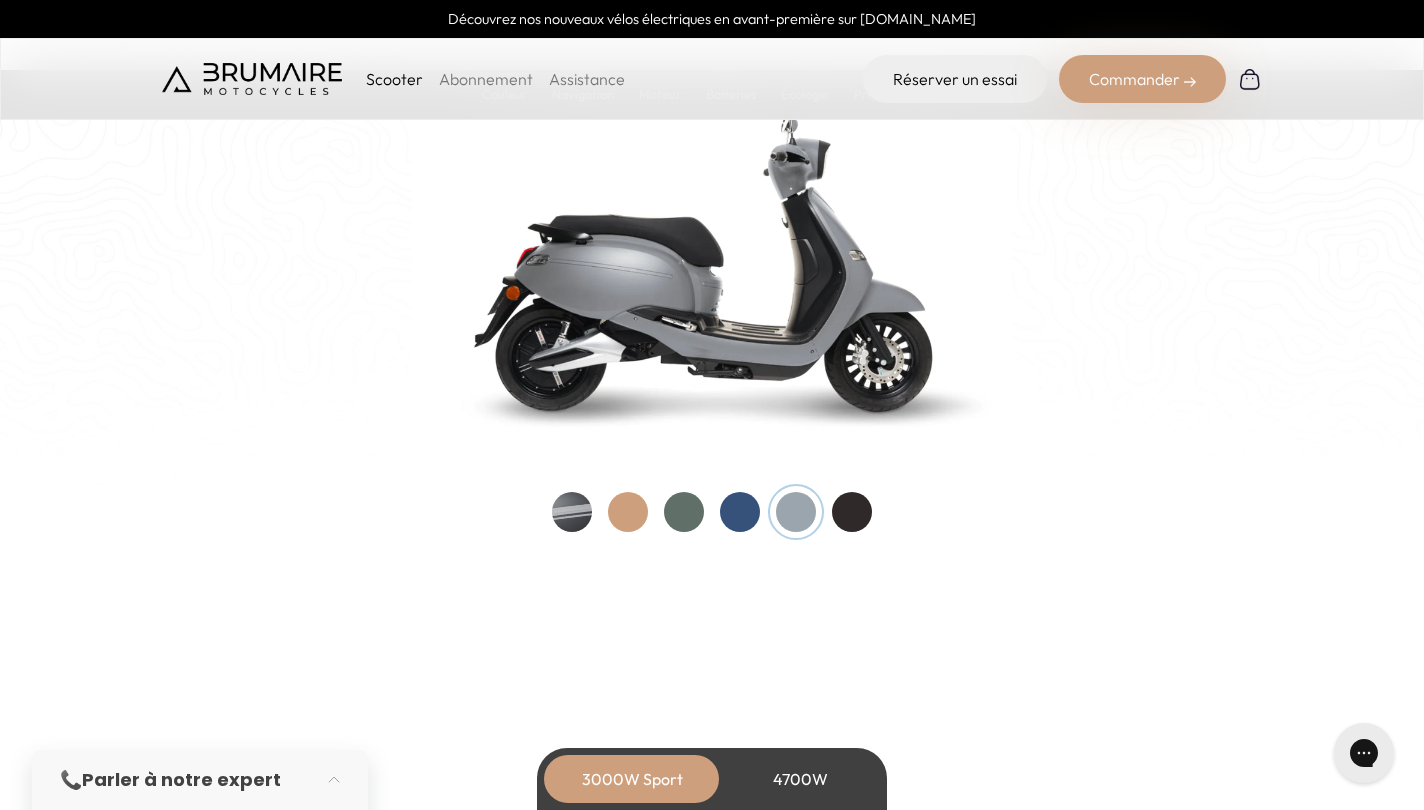 click at bounding box center (852, 512) 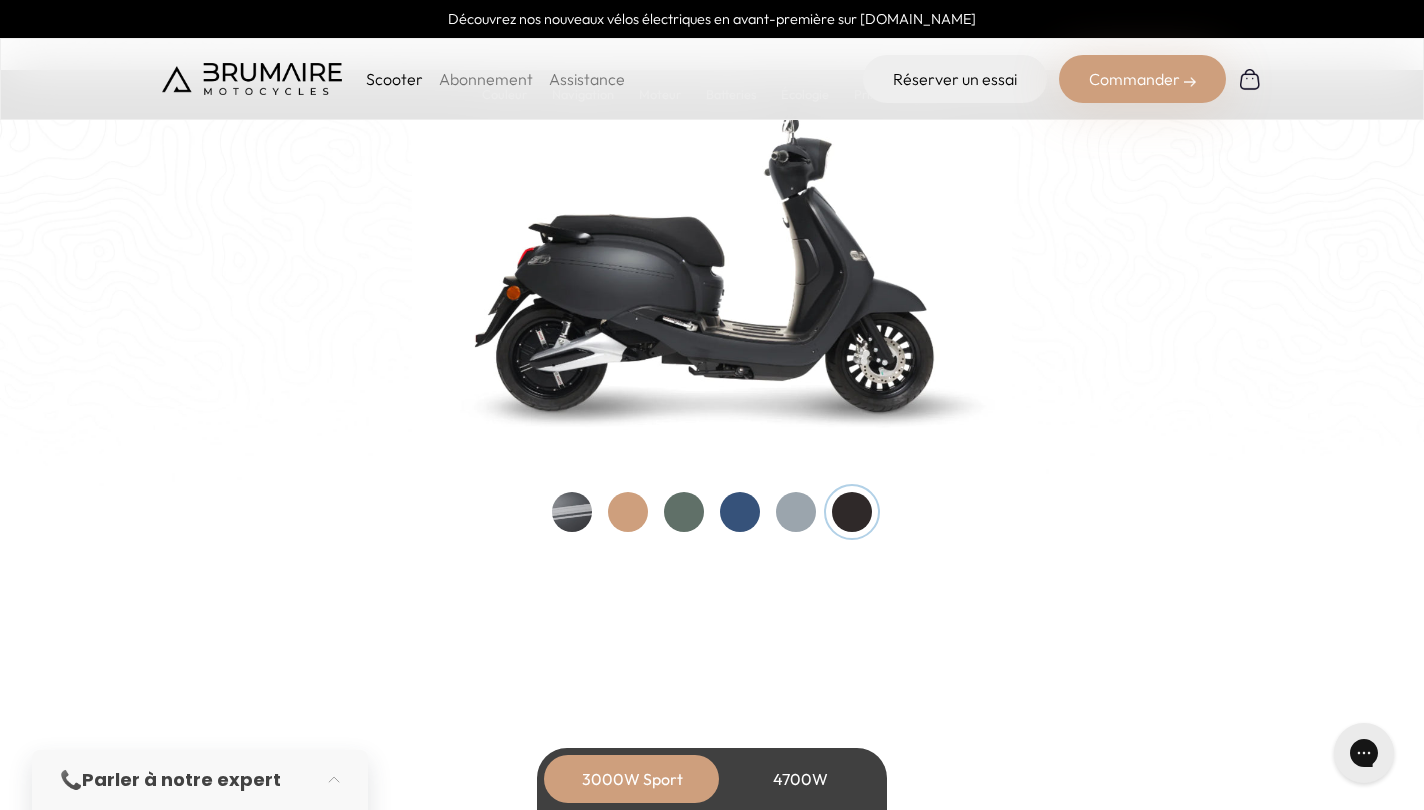 click at bounding box center (796, 512) 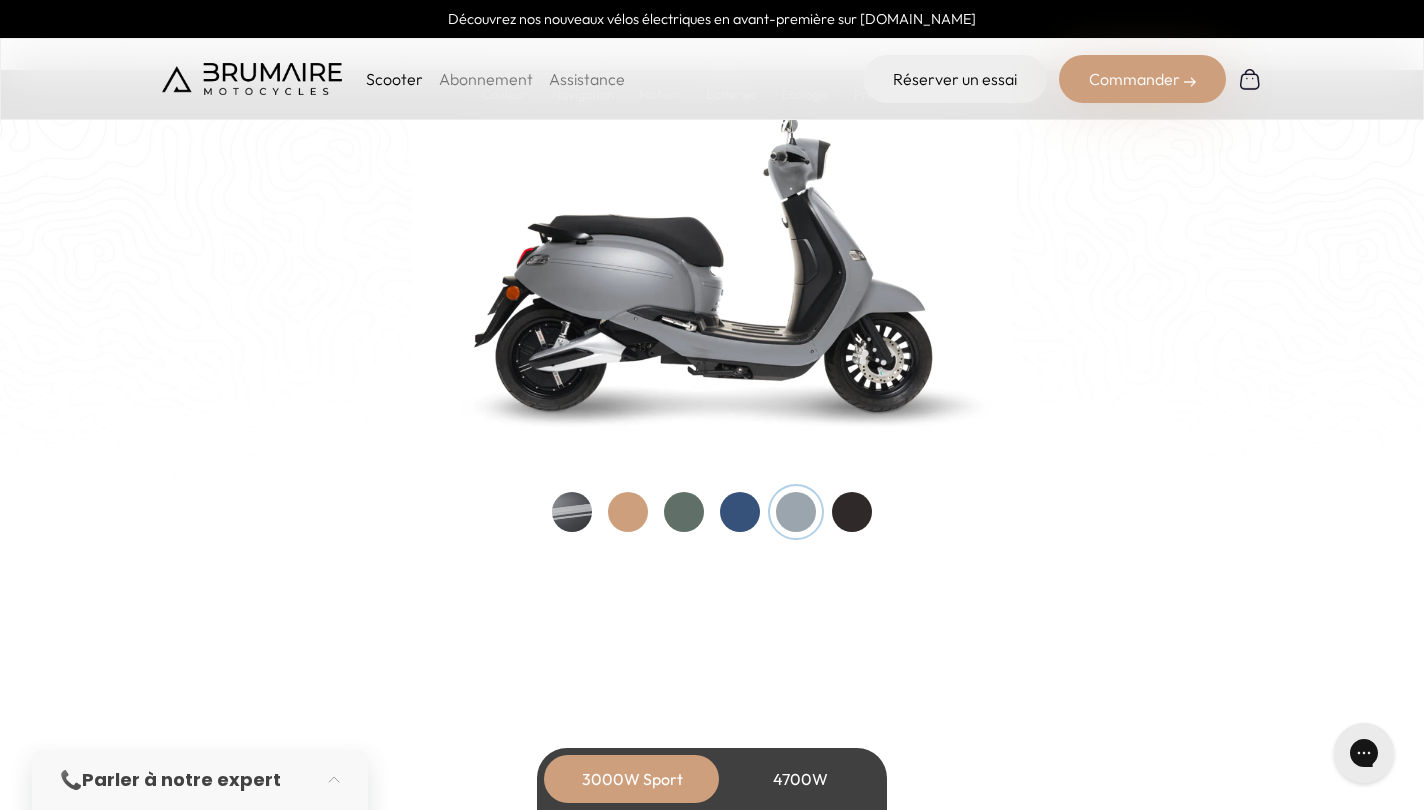 click at bounding box center (712, 512) 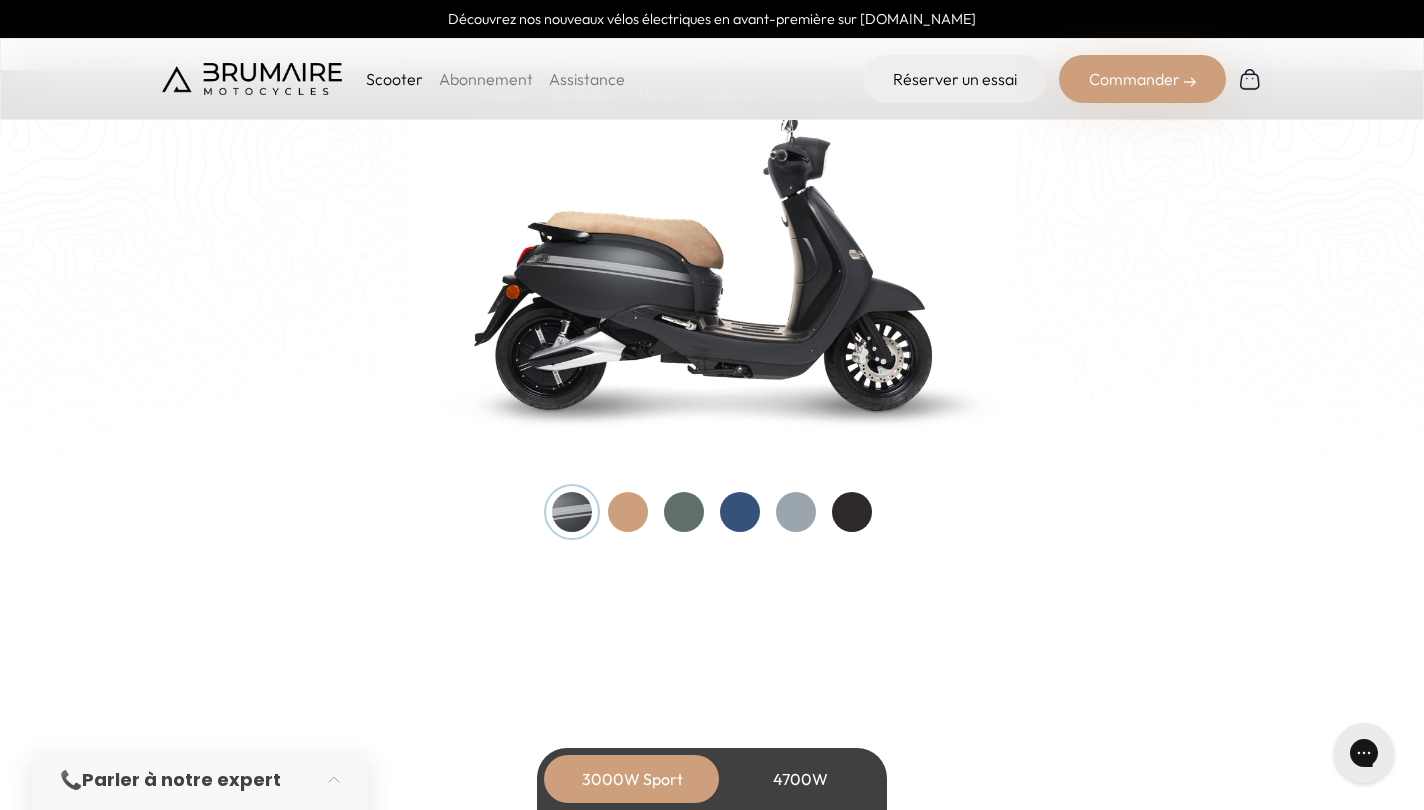 click at bounding box center [796, 512] 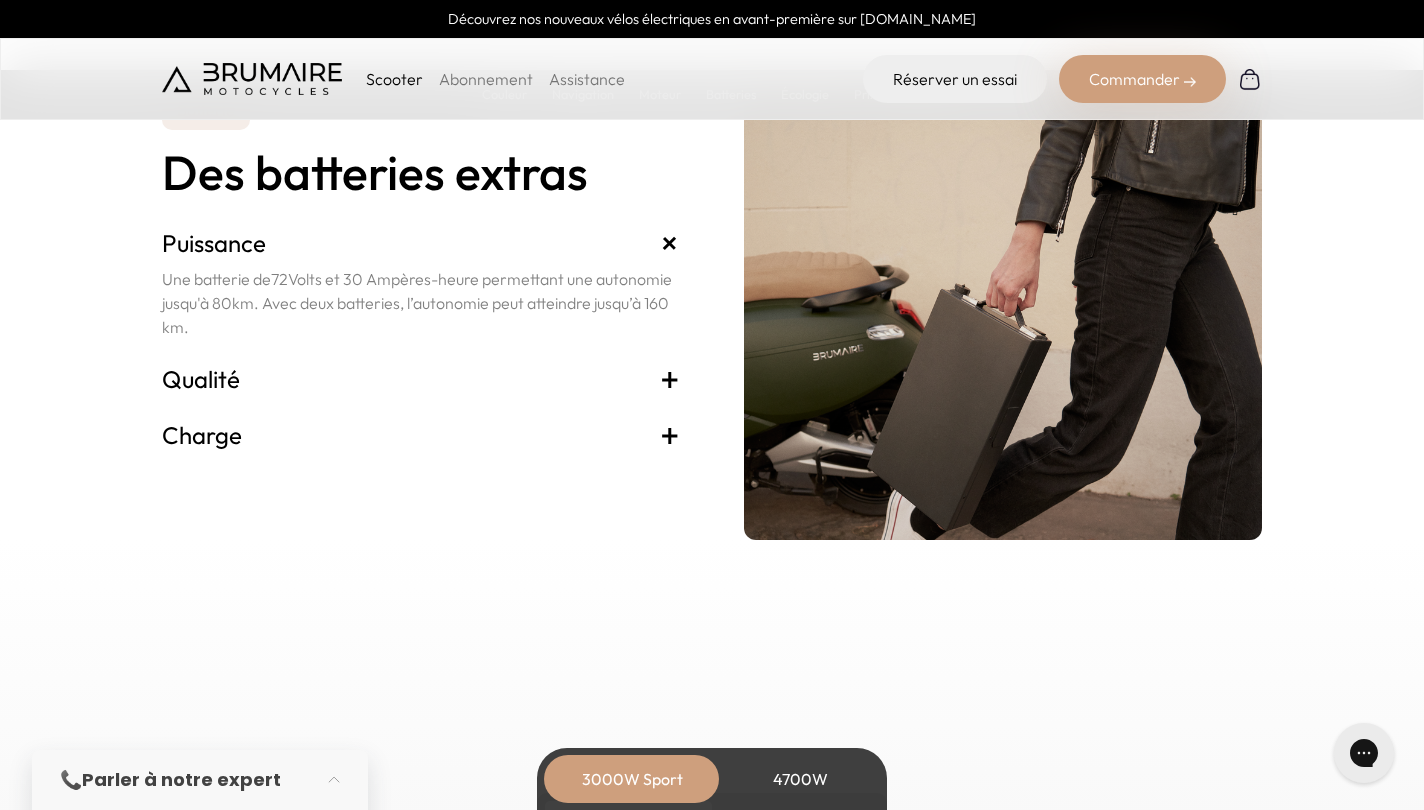 scroll, scrollTop: 4206, scrollLeft: 0, axis: vertical 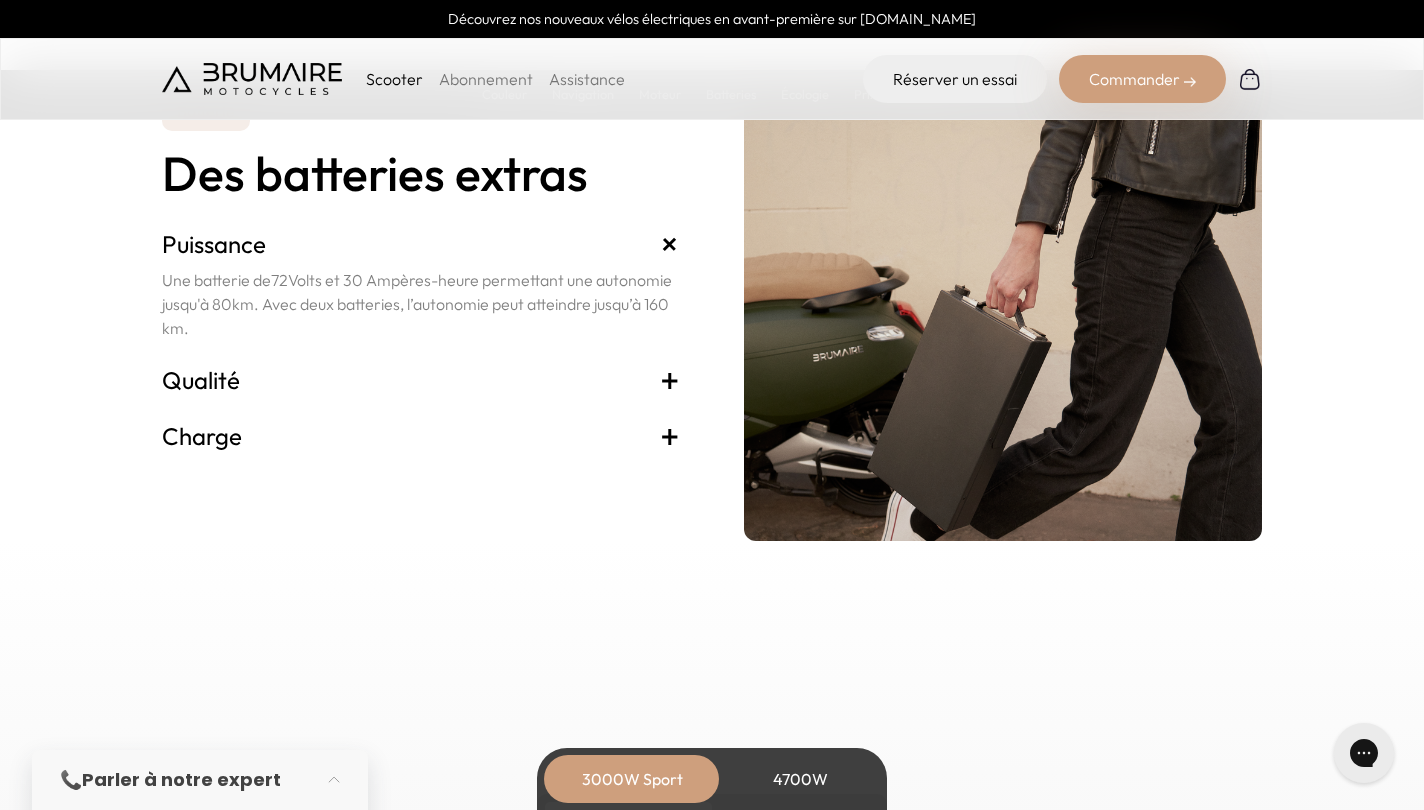 click on "Charge  +" at bounding box center [421, 436] 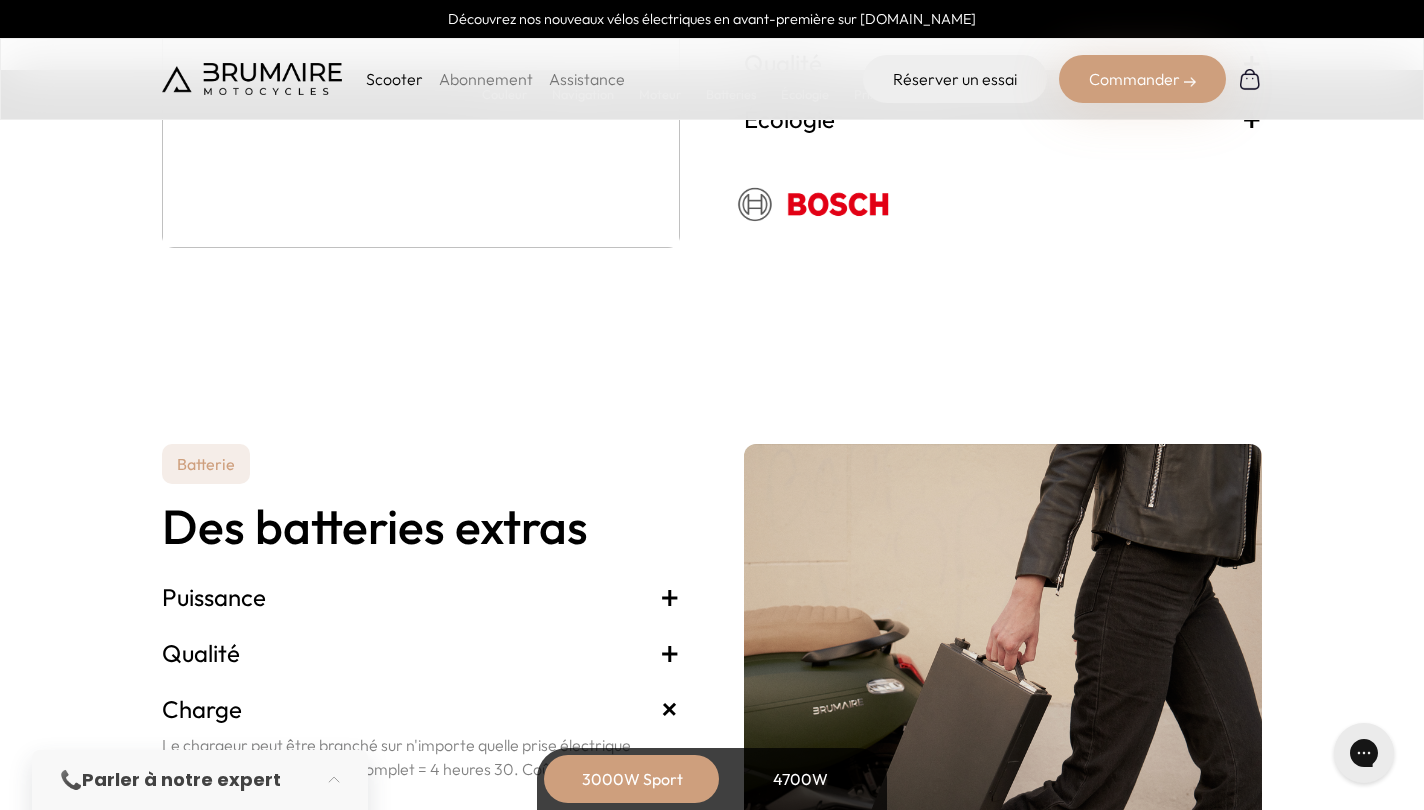 scroll, scrollTop: 3847, scrollLeft: 0, axis: vertical 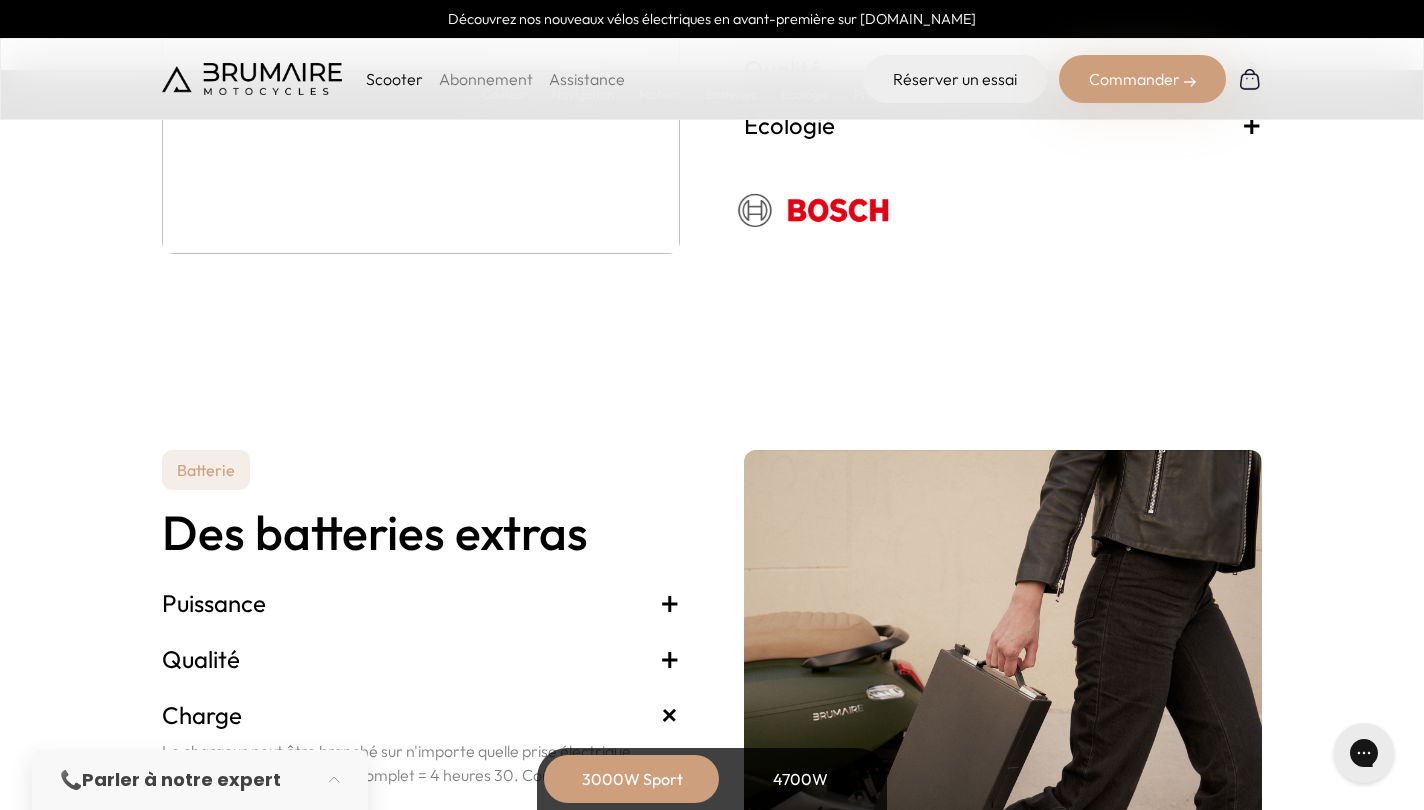 click on "Puissance  +" at bounding box center [421, 603] 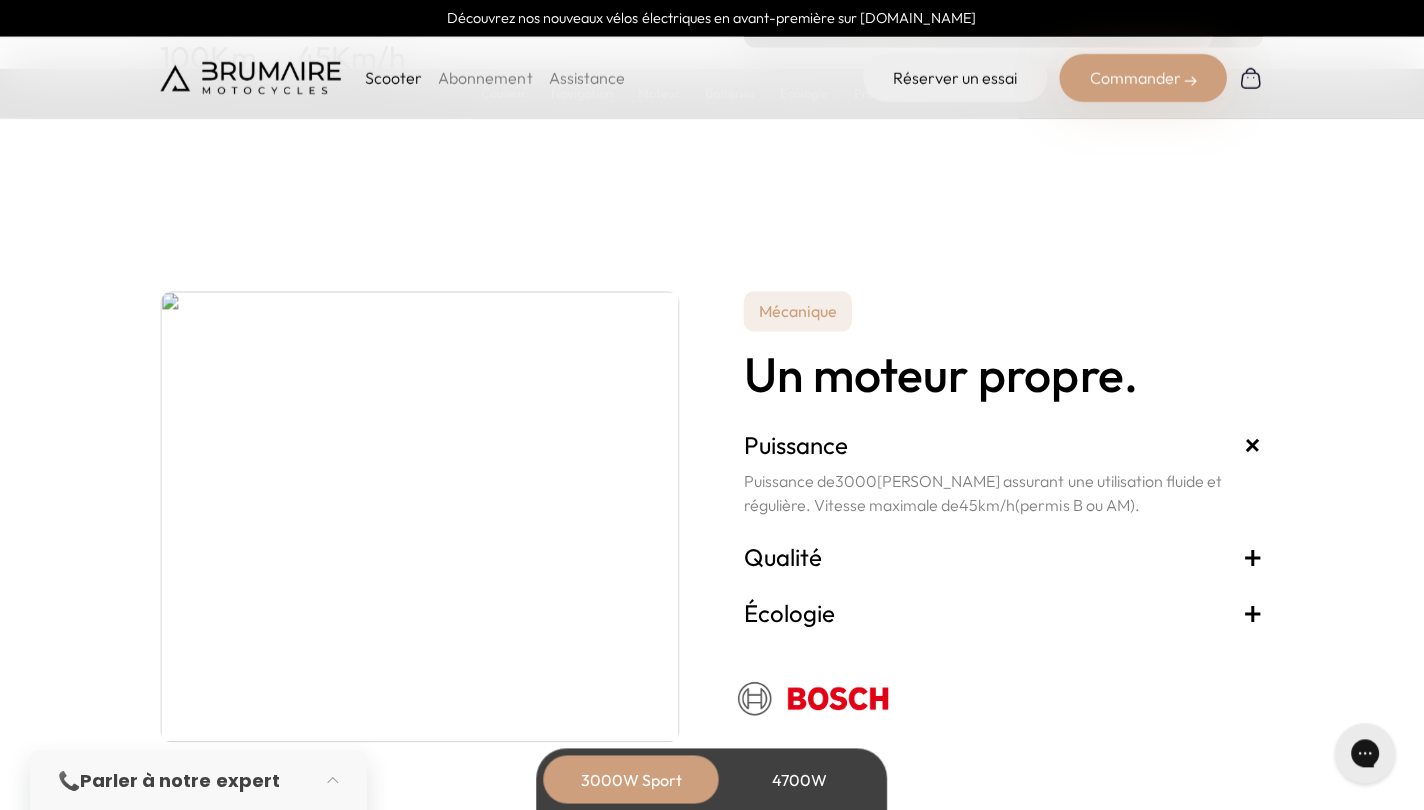 scroll, scrollTop: 3359, scrollLeft: 0, axis: vertical 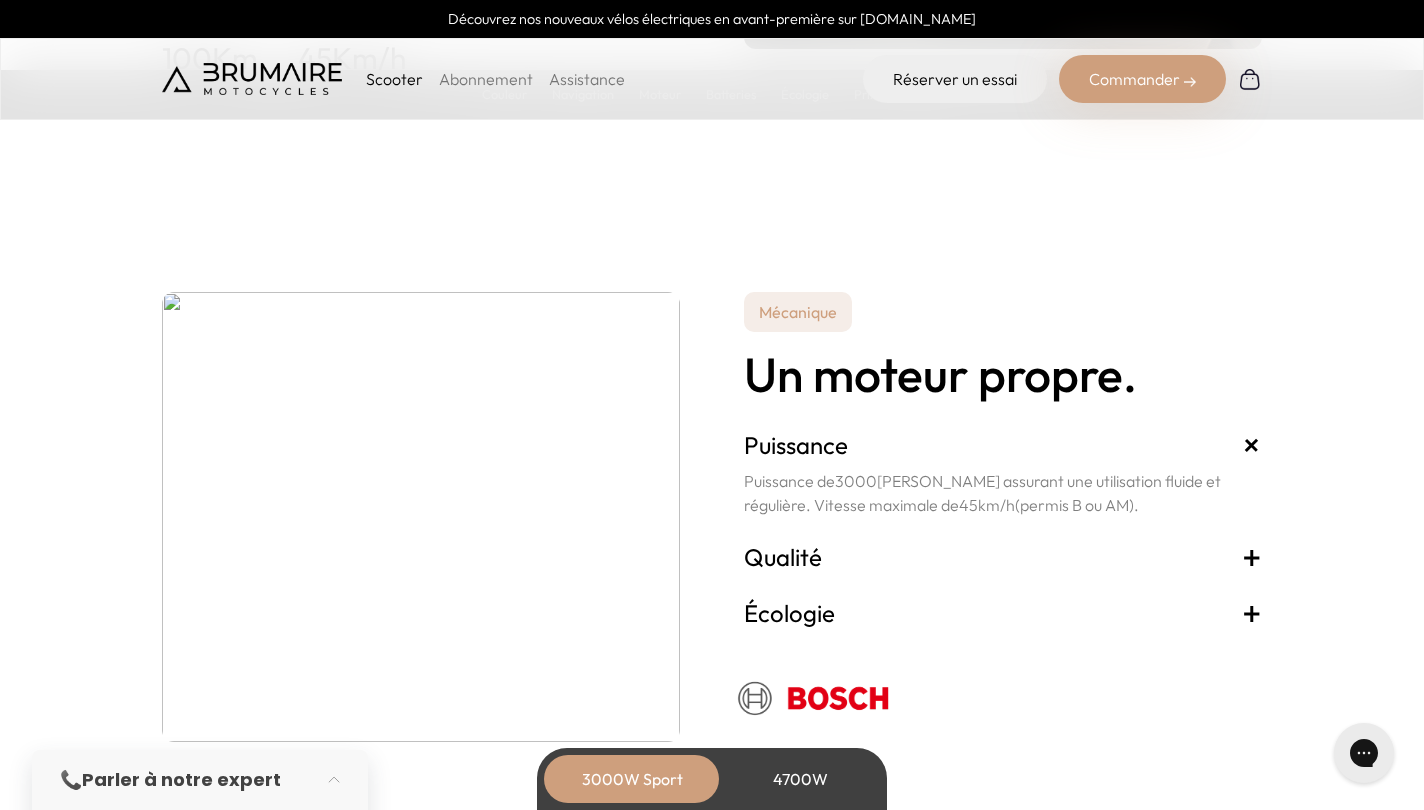click on "Scooter" at bounding box center [394, 79] 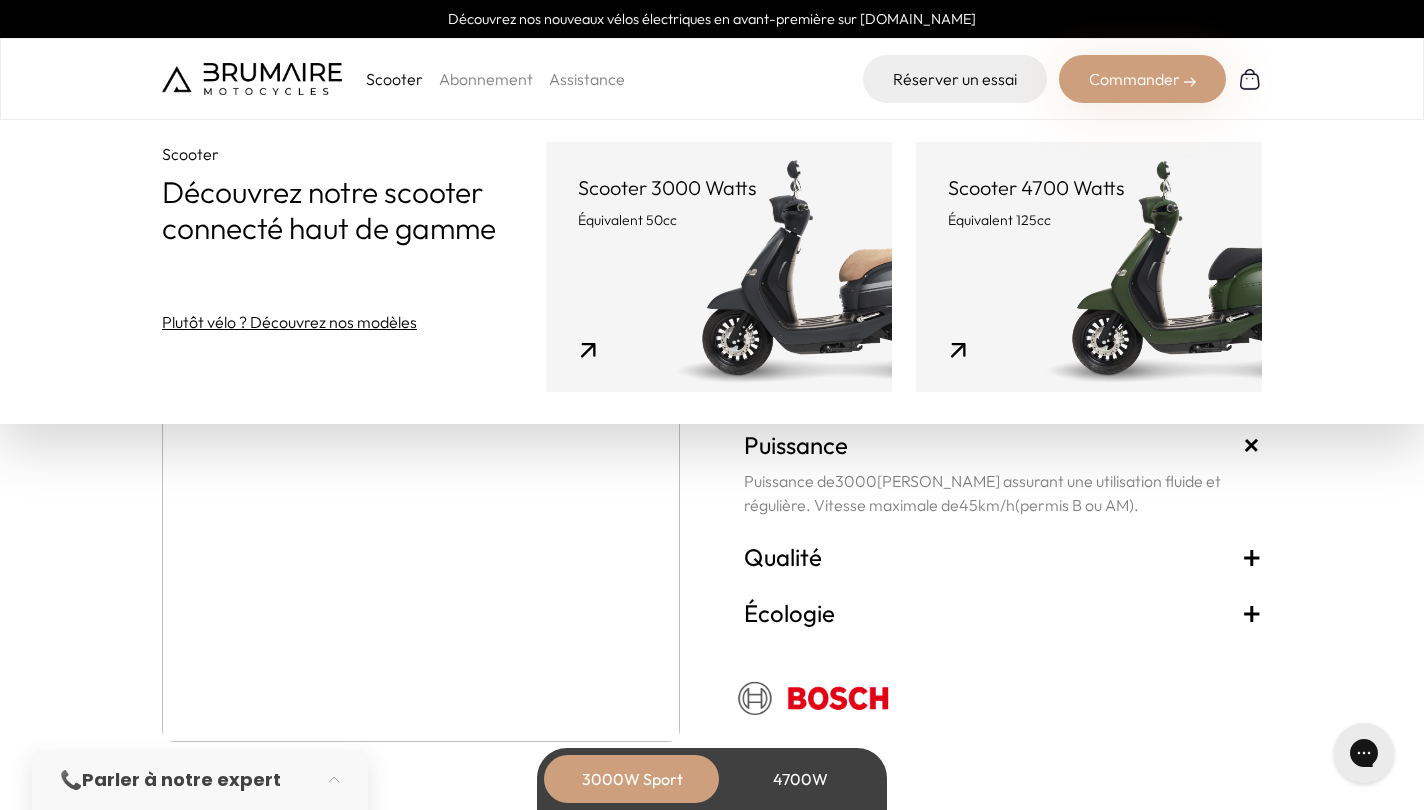 click on "Scooter 3000 Watts
Équivalent 50cc" at bounding box center [719, 267] 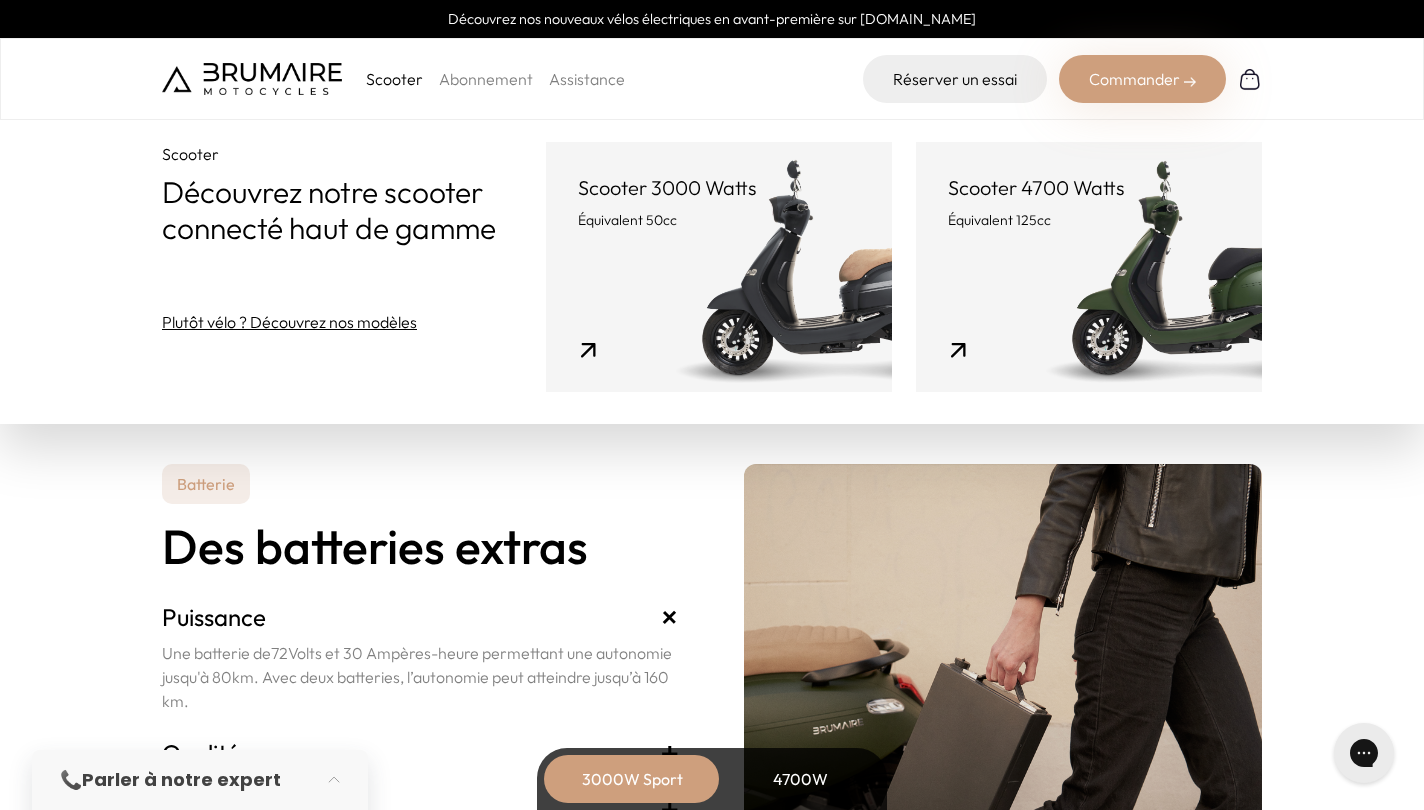 scroll, scrollTop: 3827, scrollLeft: 0, axis: vertical 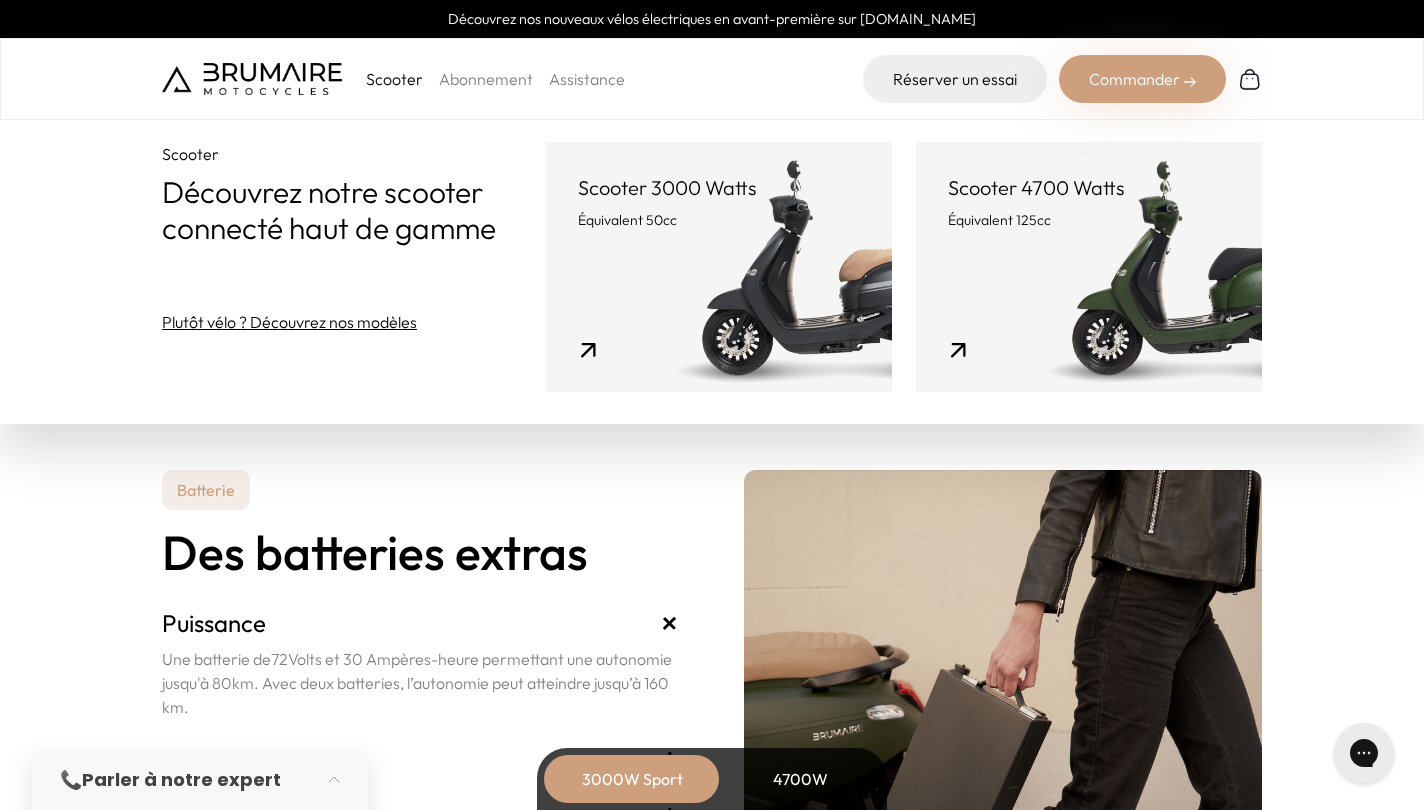 click on "4700W" at bounding box center (800, 779) 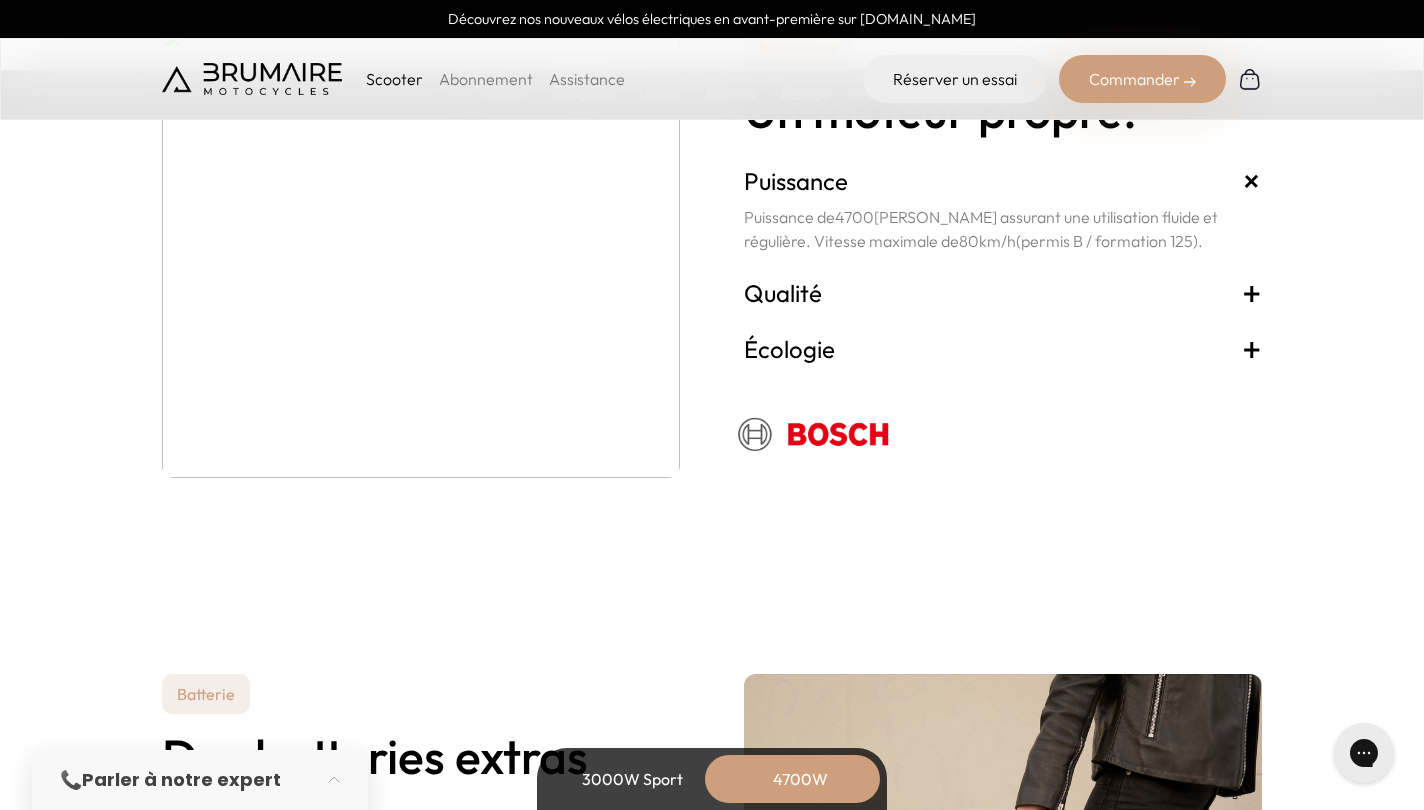 click on "3000W Sport" at bounding box center [632, 779] 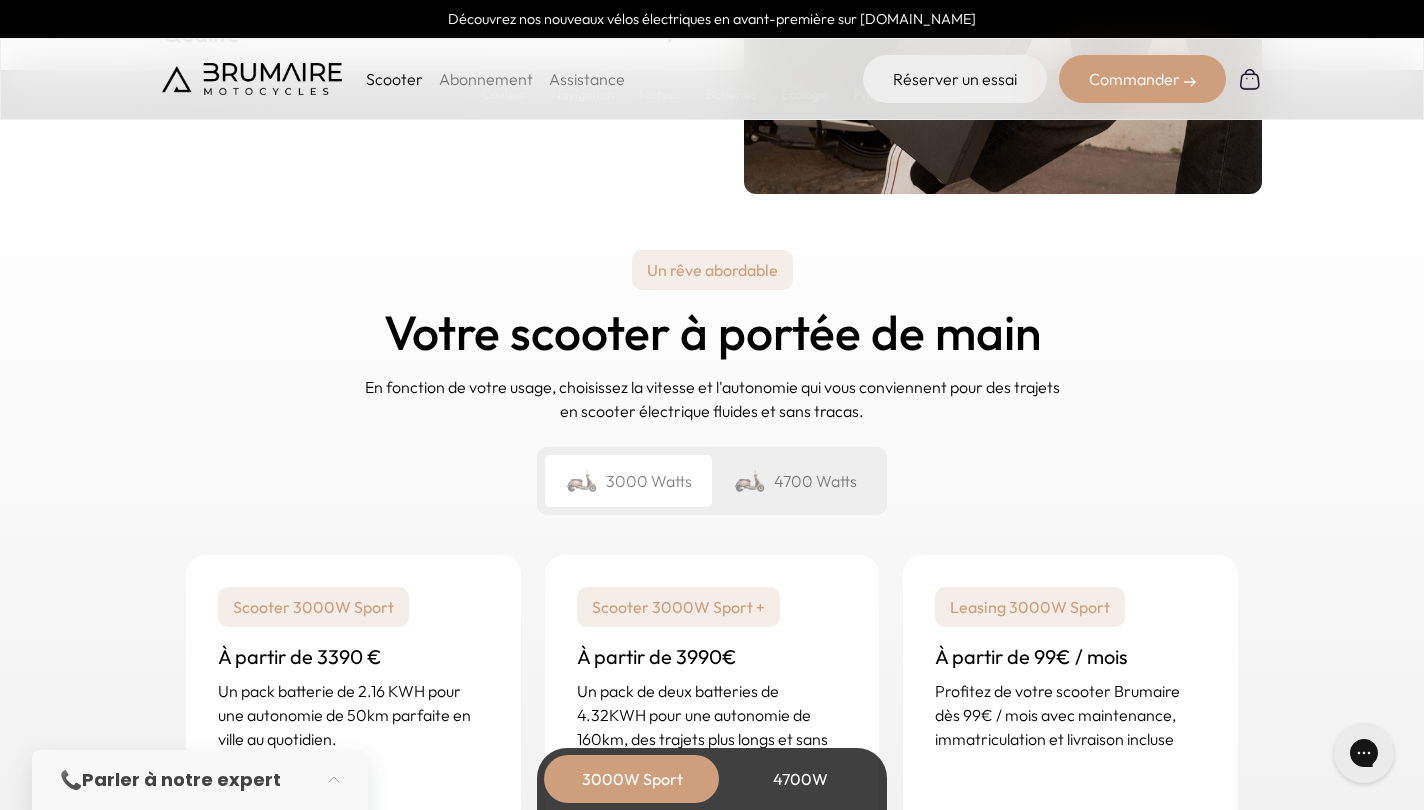 scroll, scrollTop: 4561, scrollLeft: 0, axis: vertical 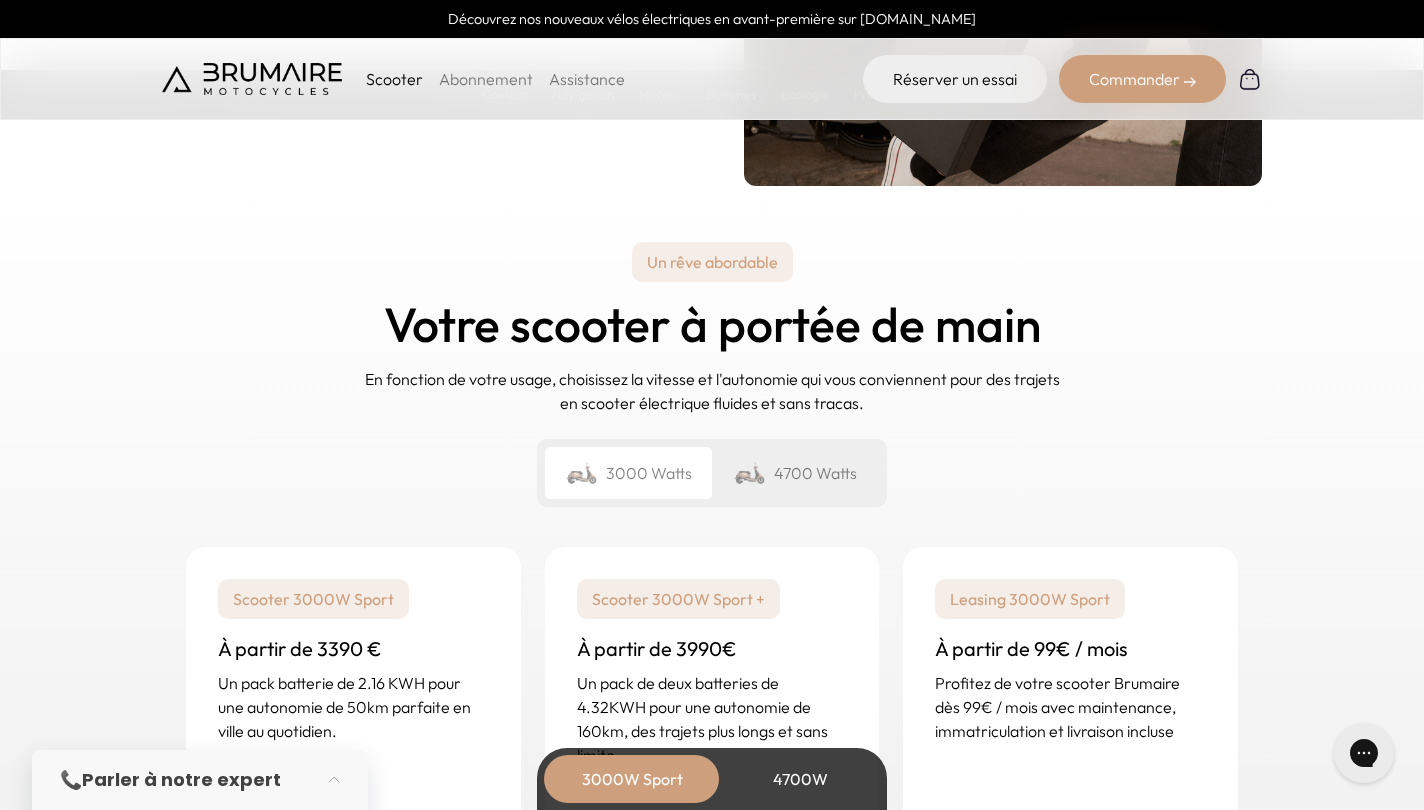 click at bounding box center (750, 473) 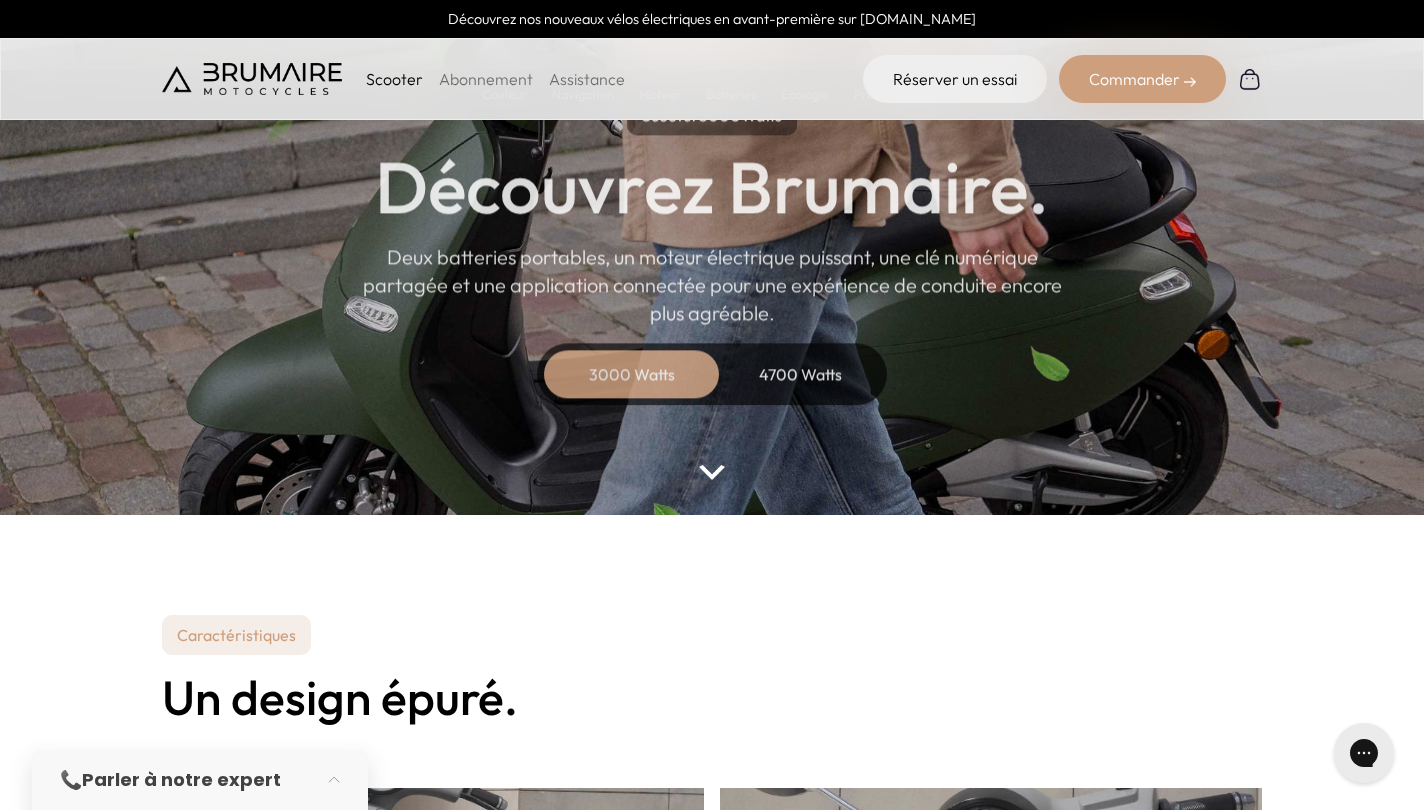 scroll, scrollTop: 0, scrollLeft: 0, axis: both 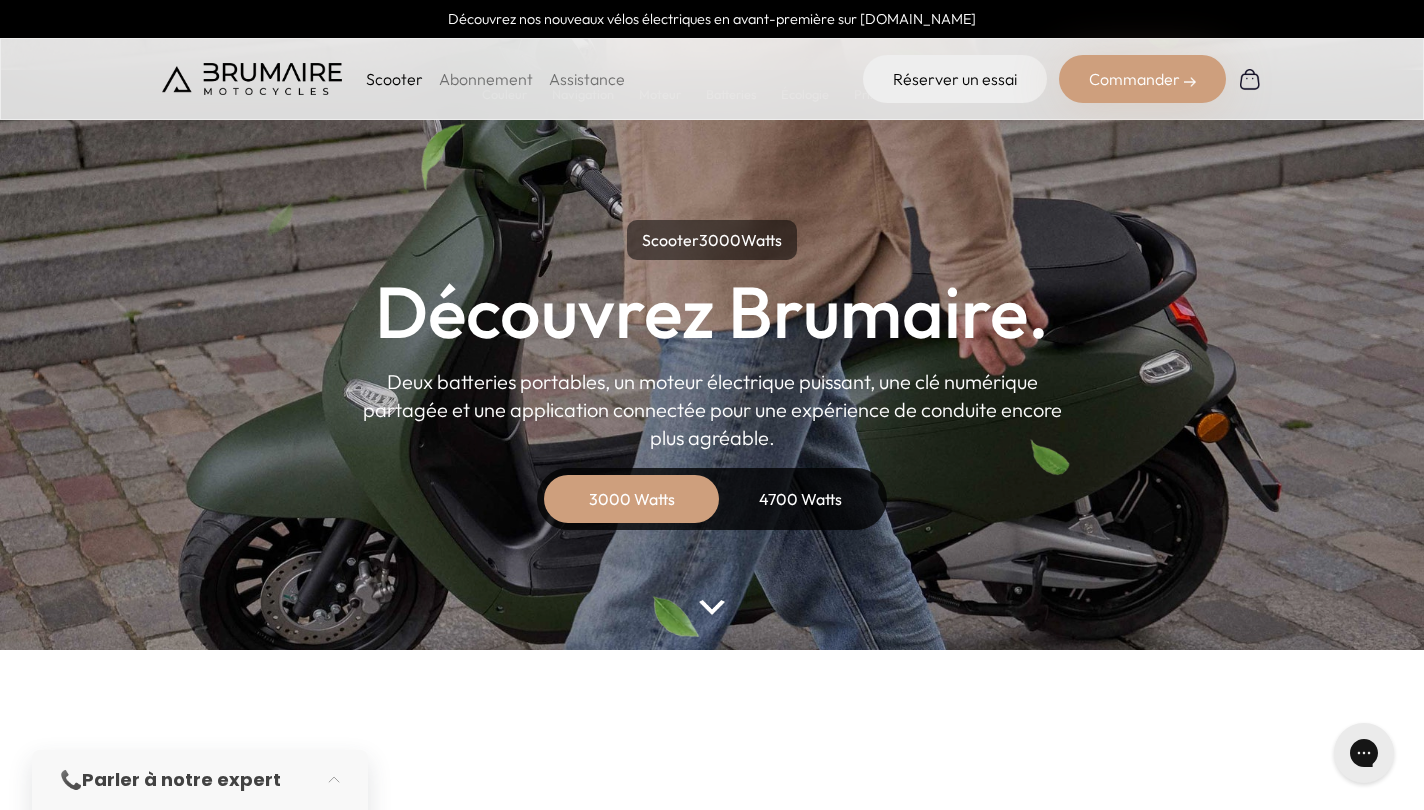 click on "4700 Watts" at bounding box center (800, 499) 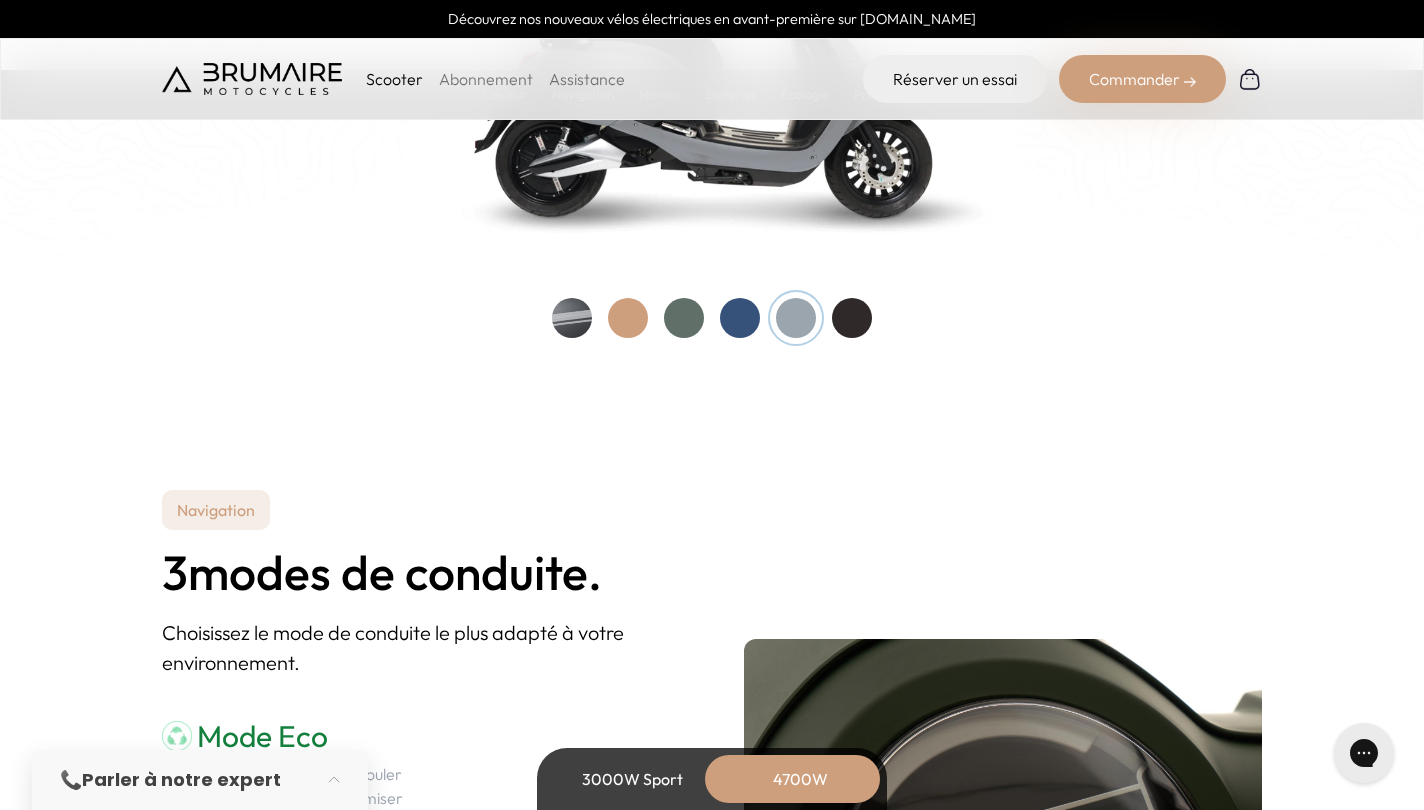 scroll, scrollTop: 2322, scrollLeft: 0, axis: vertical 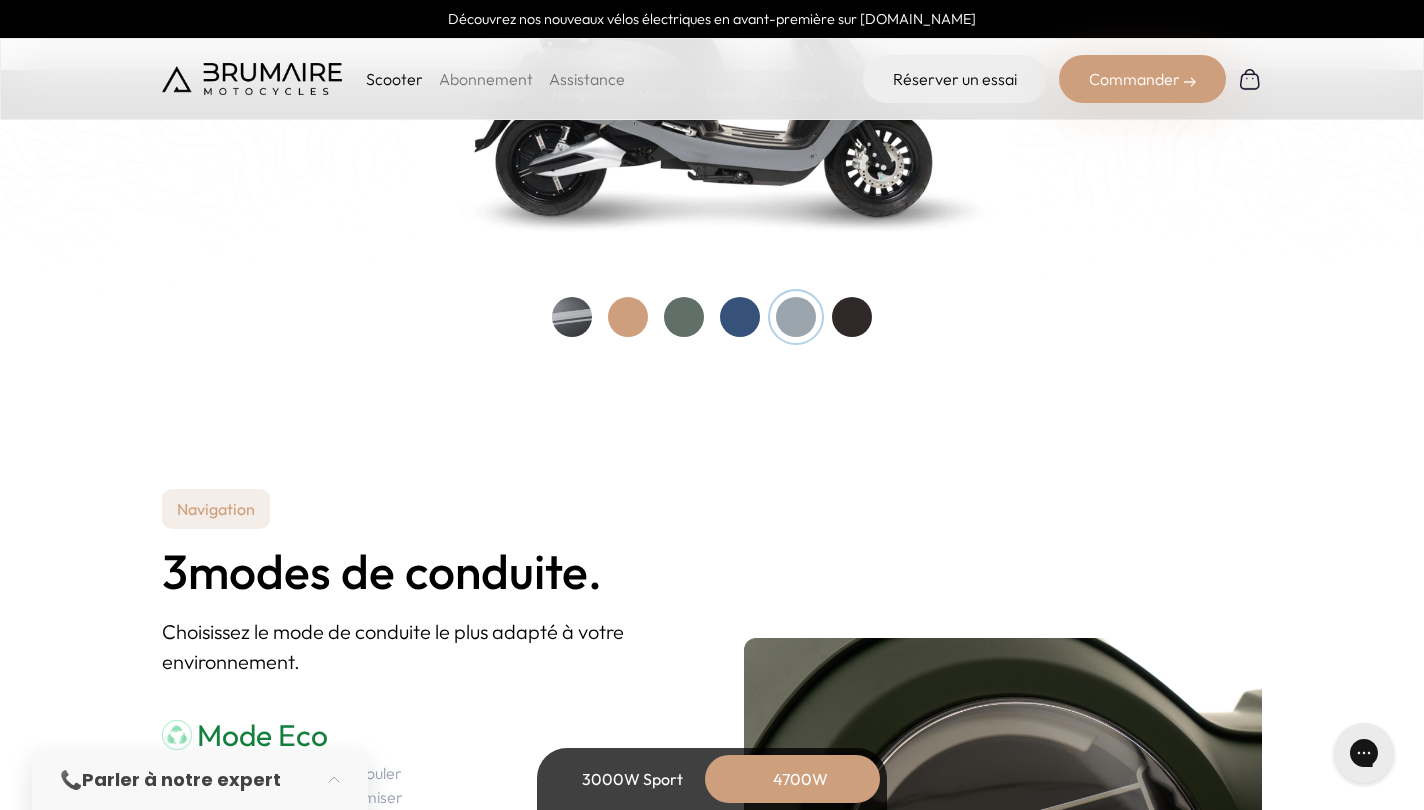 click at bounding box center (628, 317) 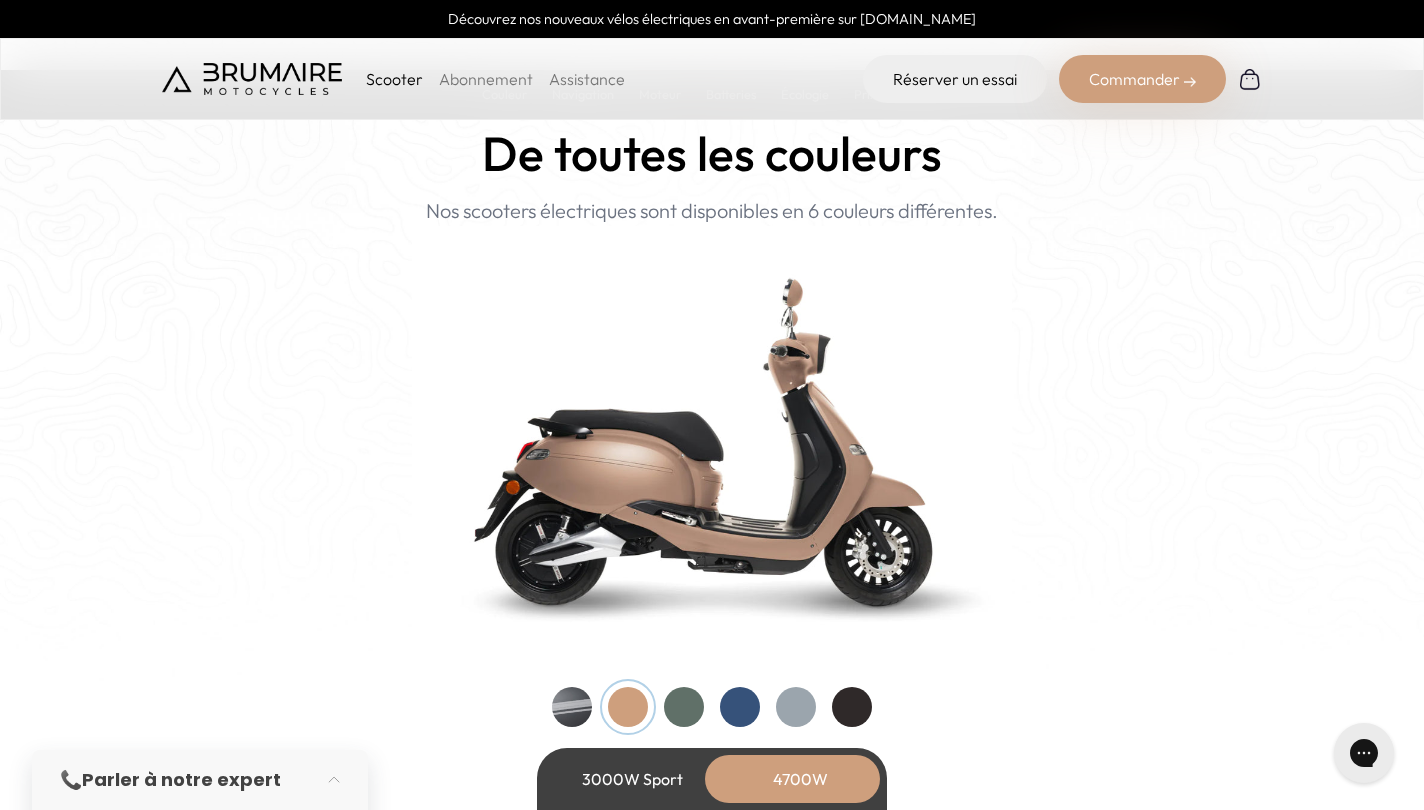 scroll, scrollTop: 1930, scrollLeft: 0, axis: vertical 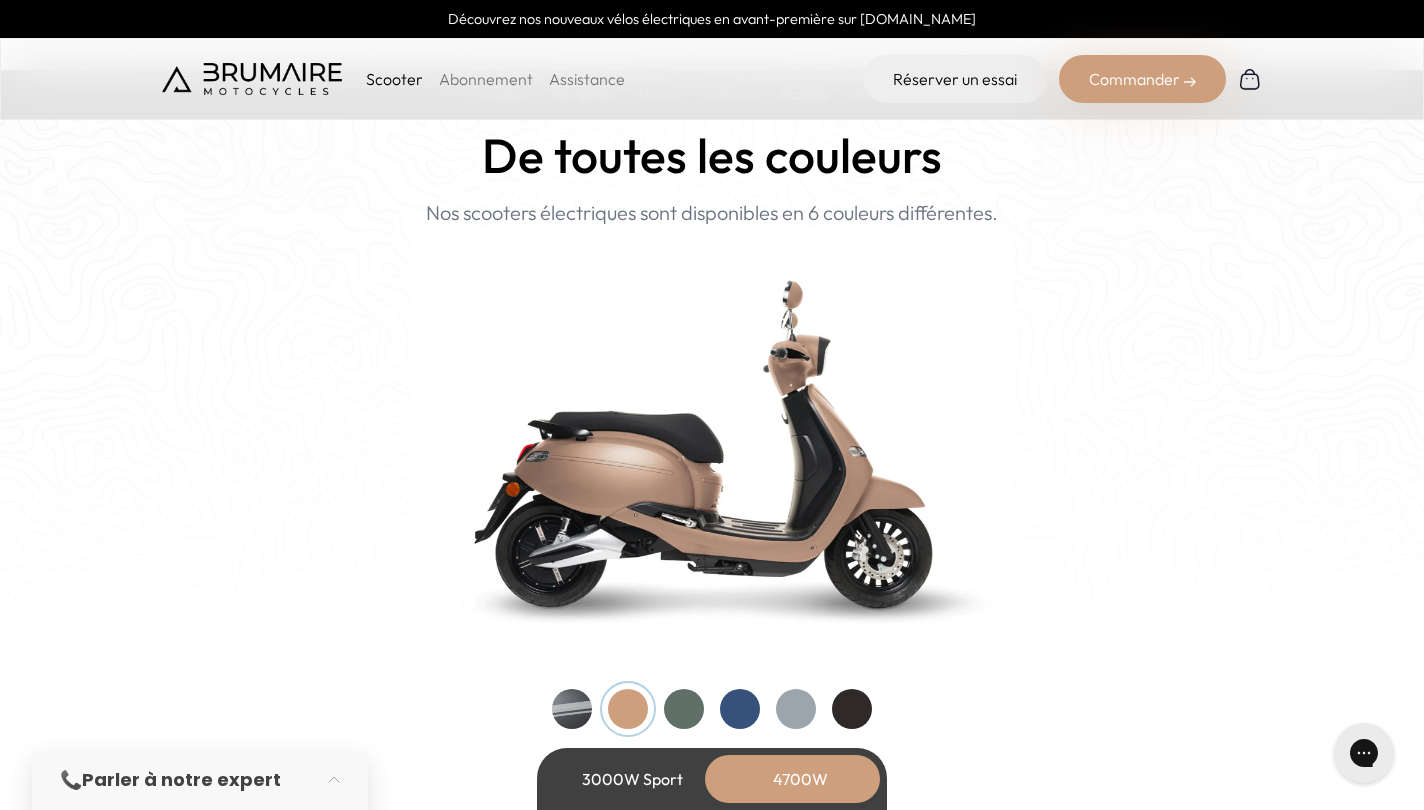 click at bounding box center [712, 709] 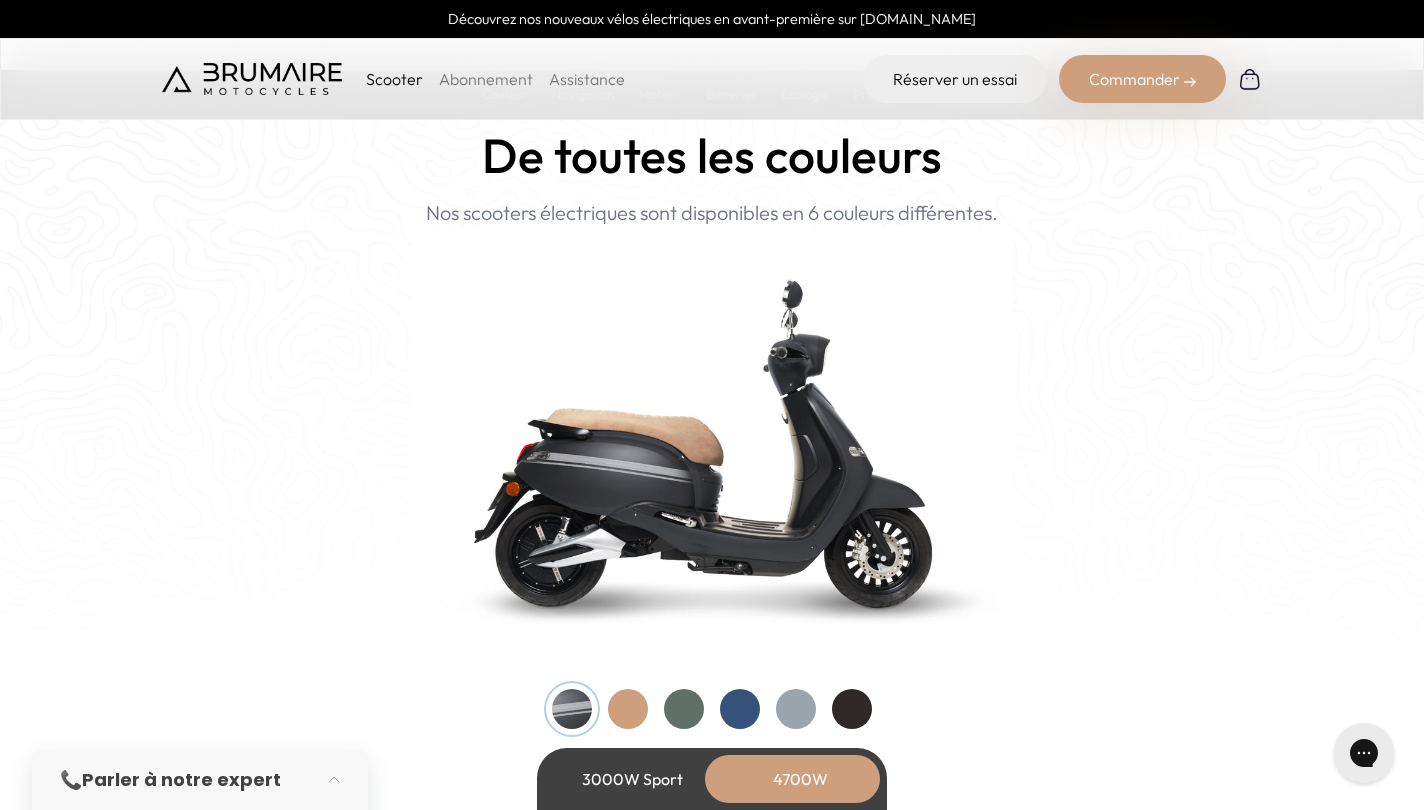 click at bounding box center (796, 709) 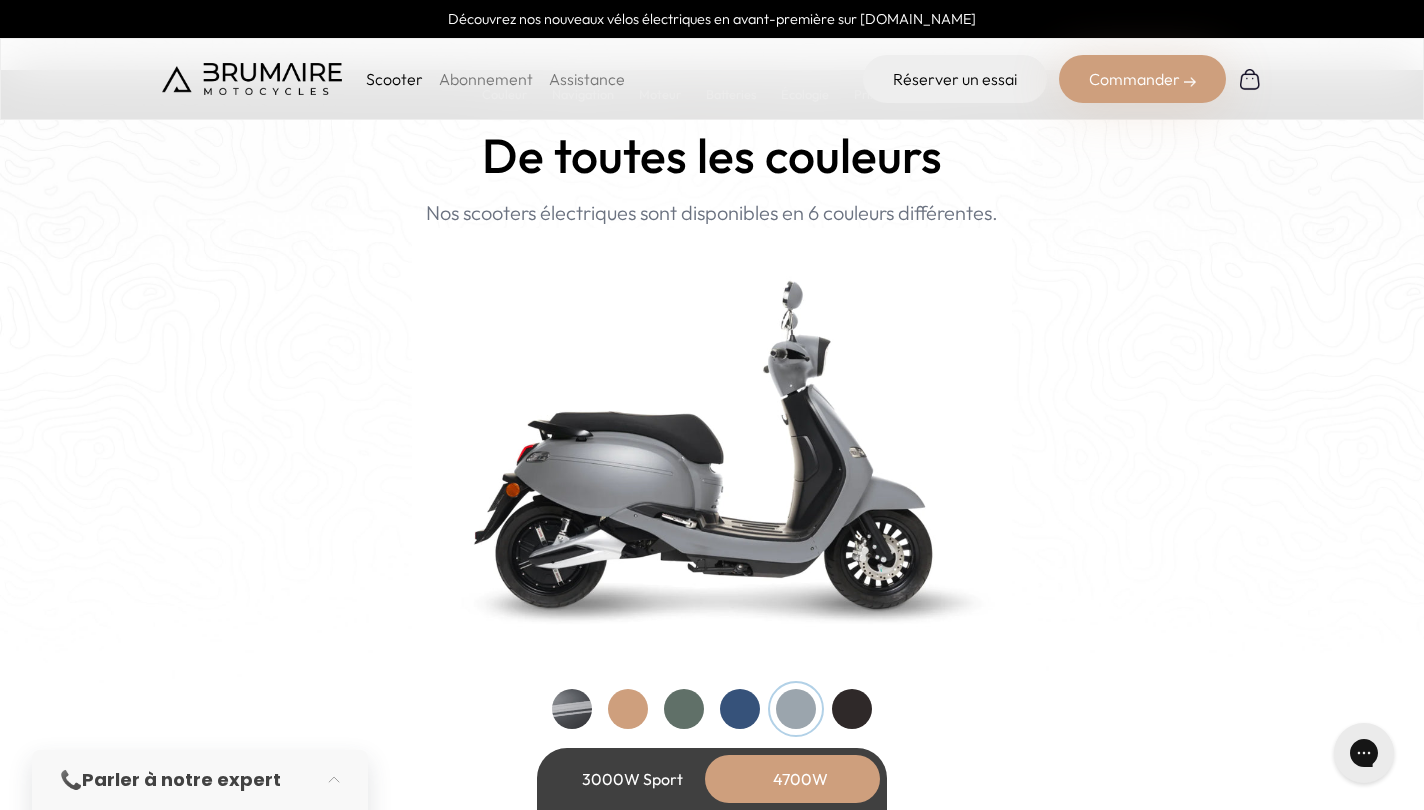 click at bounding box center [712, 442] 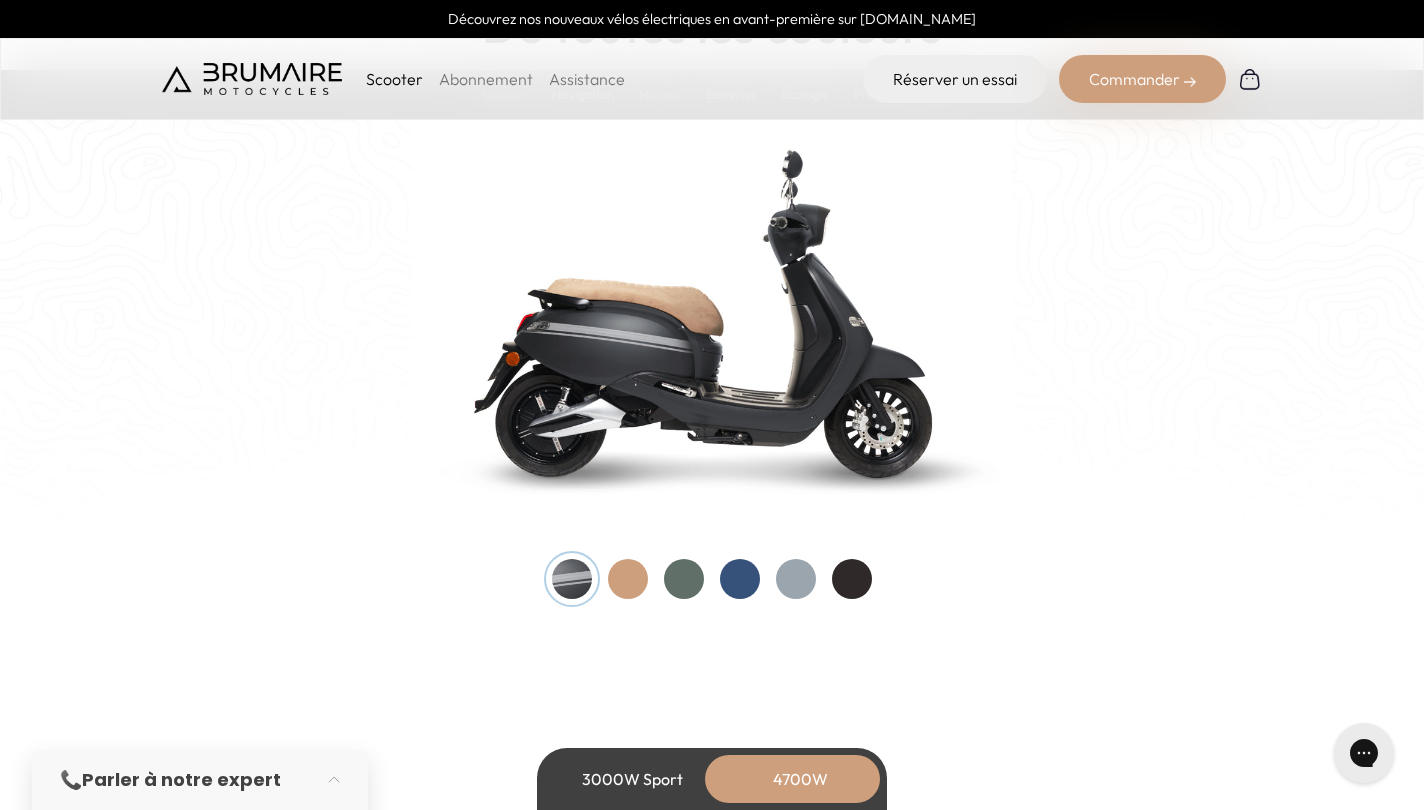 scroll, scrollTop: 1972, scrollLeft: 0, axis: vertical 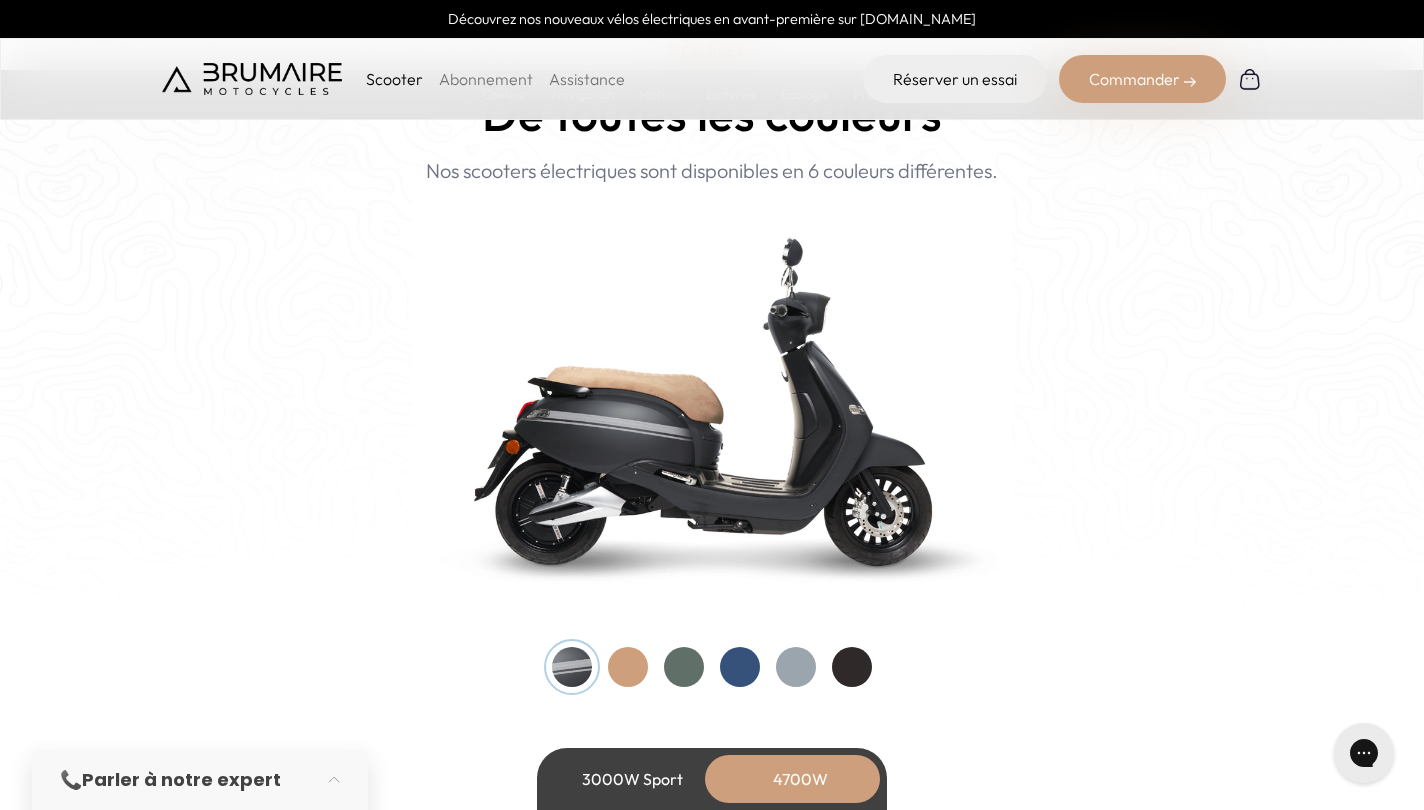 click at bounding box center [796, 667] 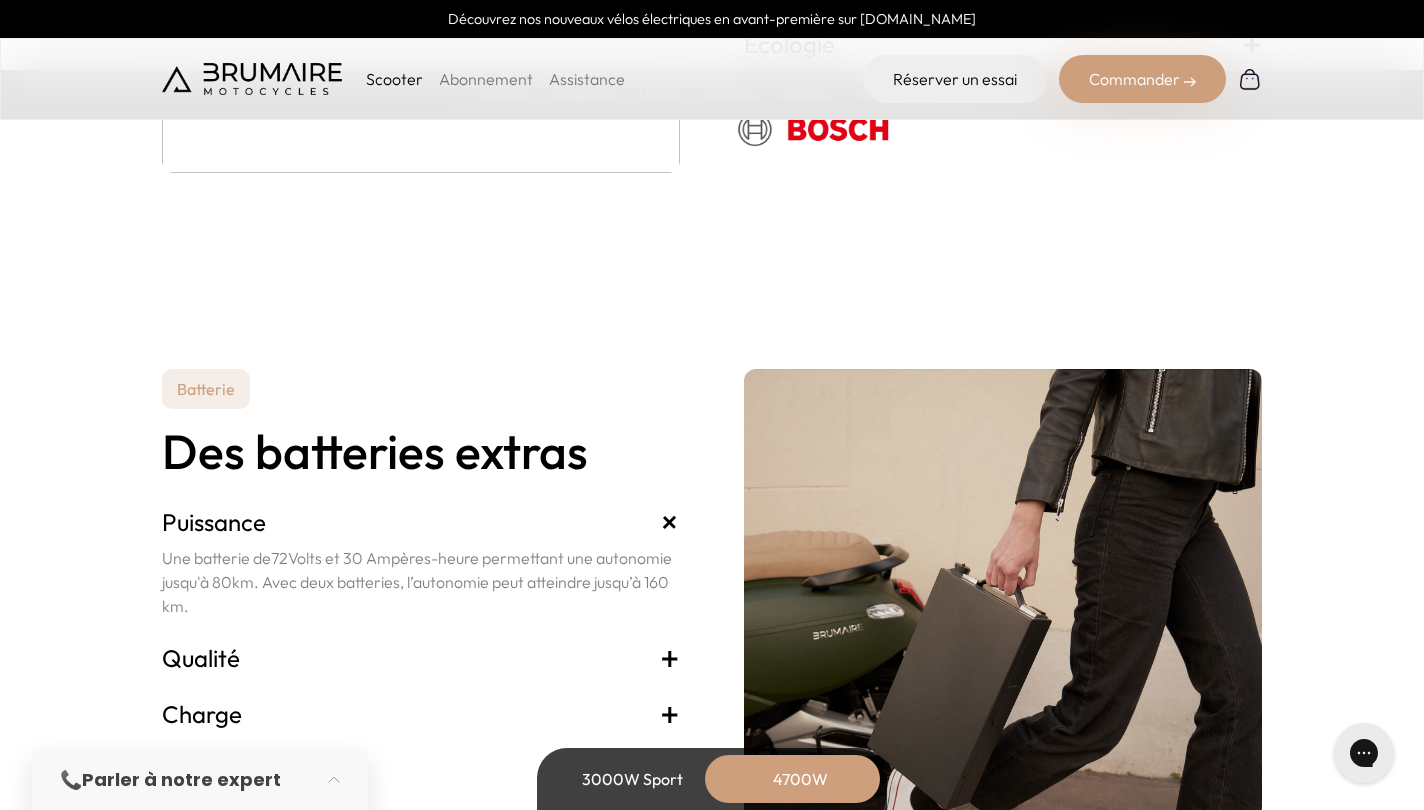 scroll, scrollTop: 4218, scrollLeft: 0, axis: vertical 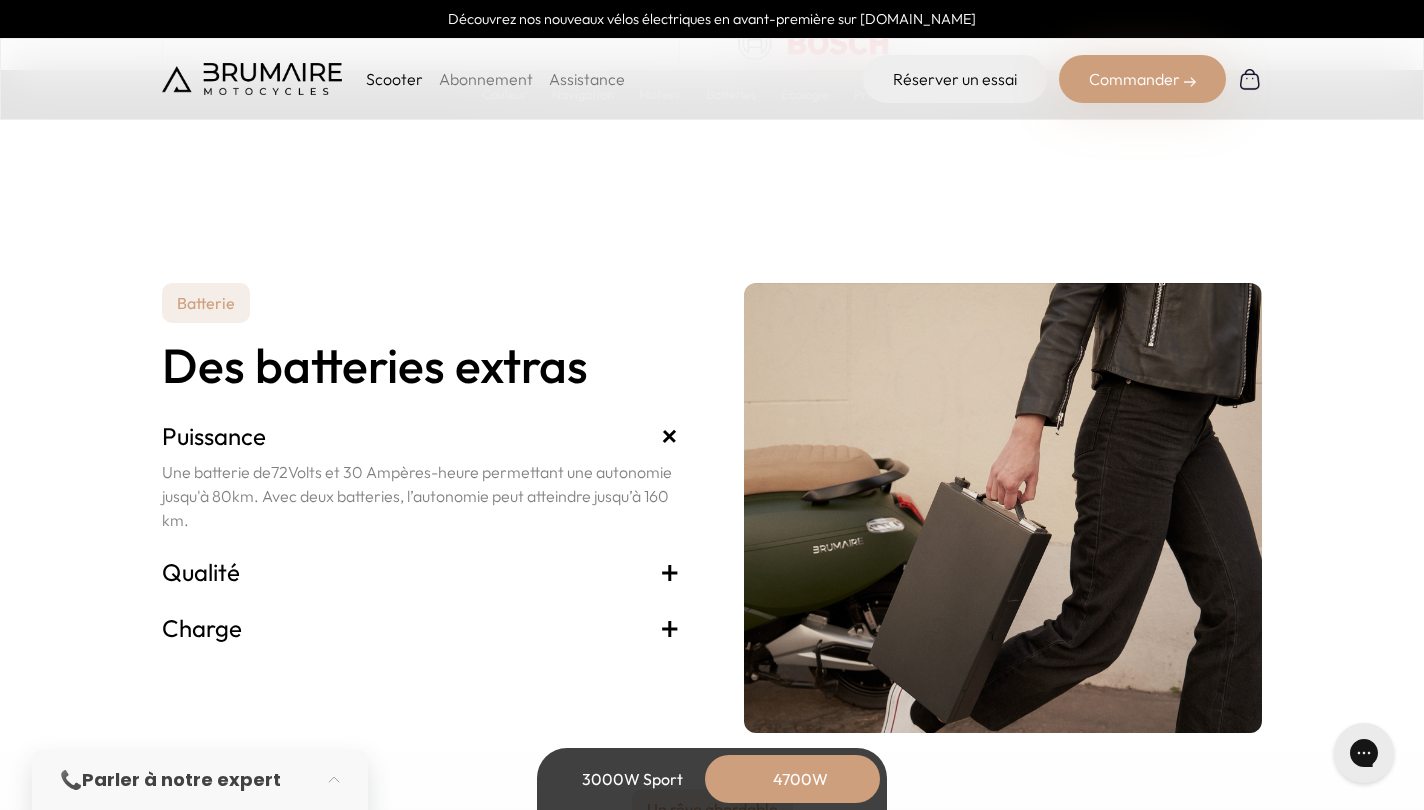 click at bounding box center (252, 79) 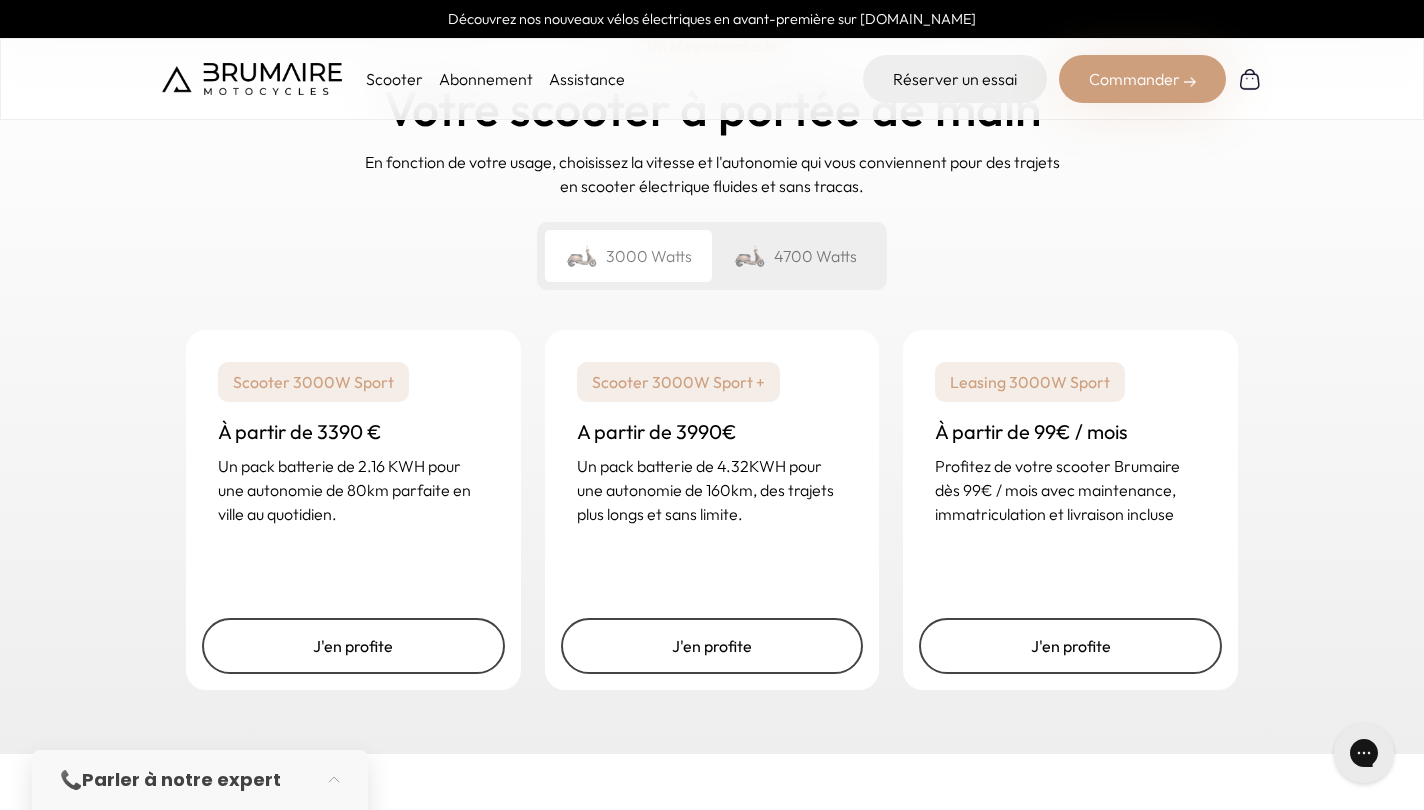 scroll, scrollTop: 2918, scrollLeft: 0, axis: vertical 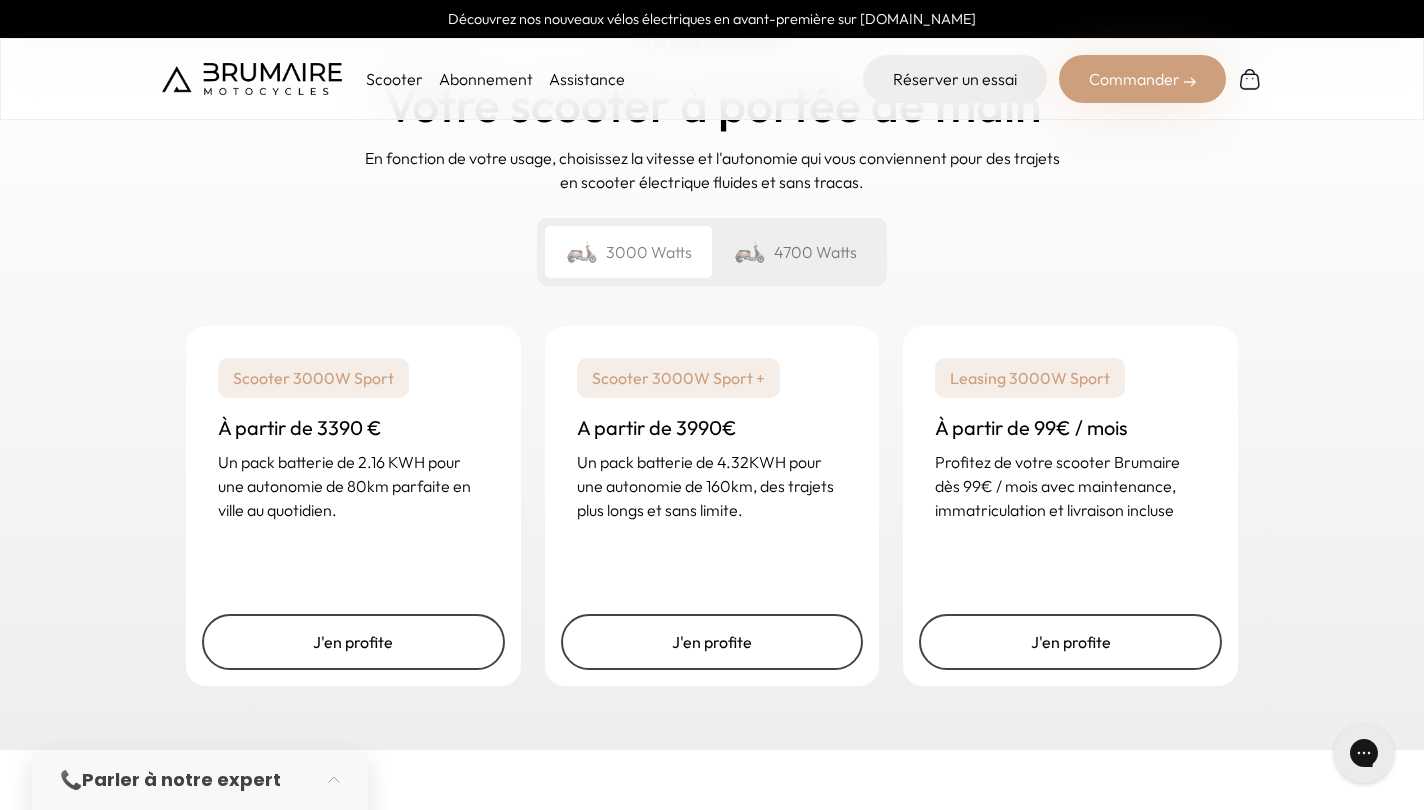 click on "4700 Watts" at bounding box center (795, 252) 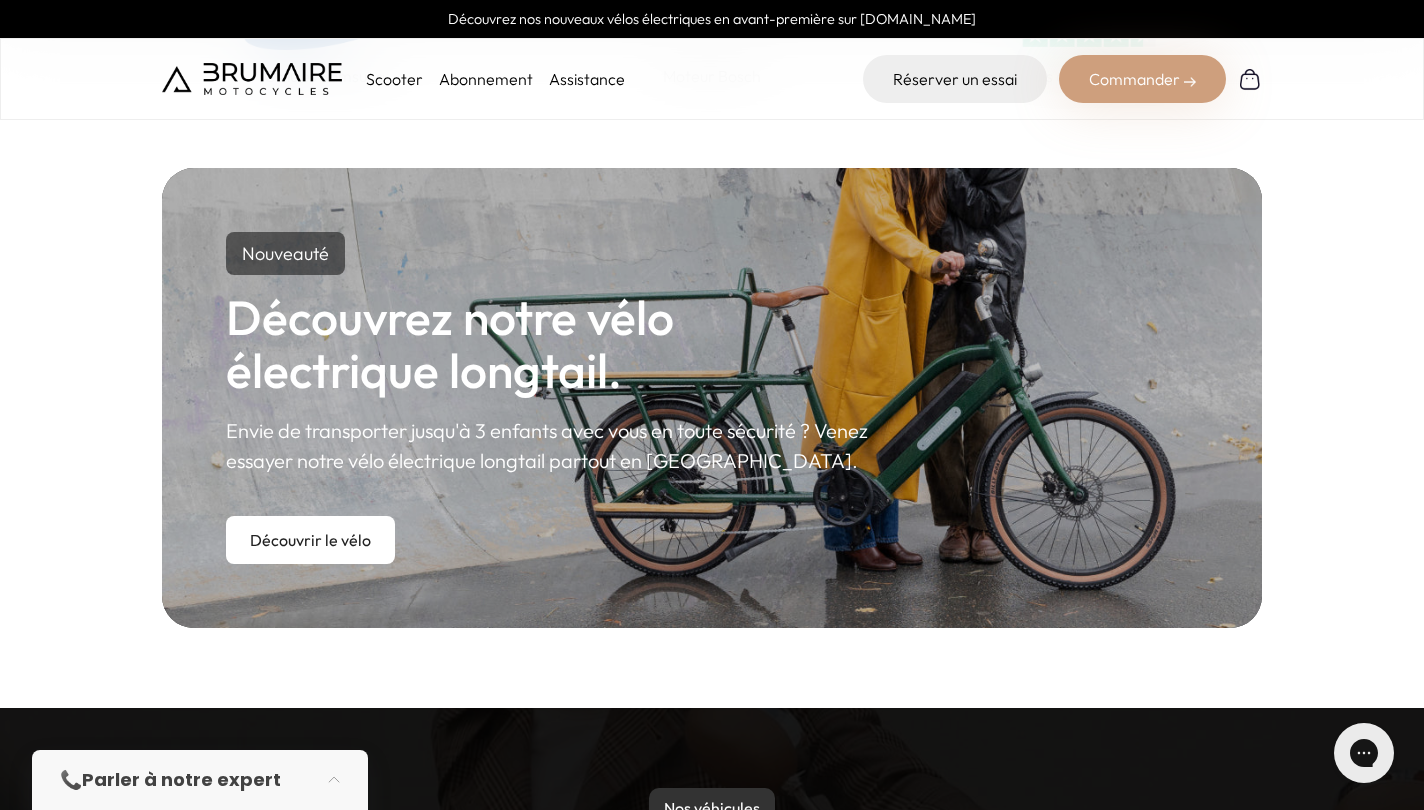 scroll, scrollTop: 1053, scrollLeft: 0, axis: vertical 